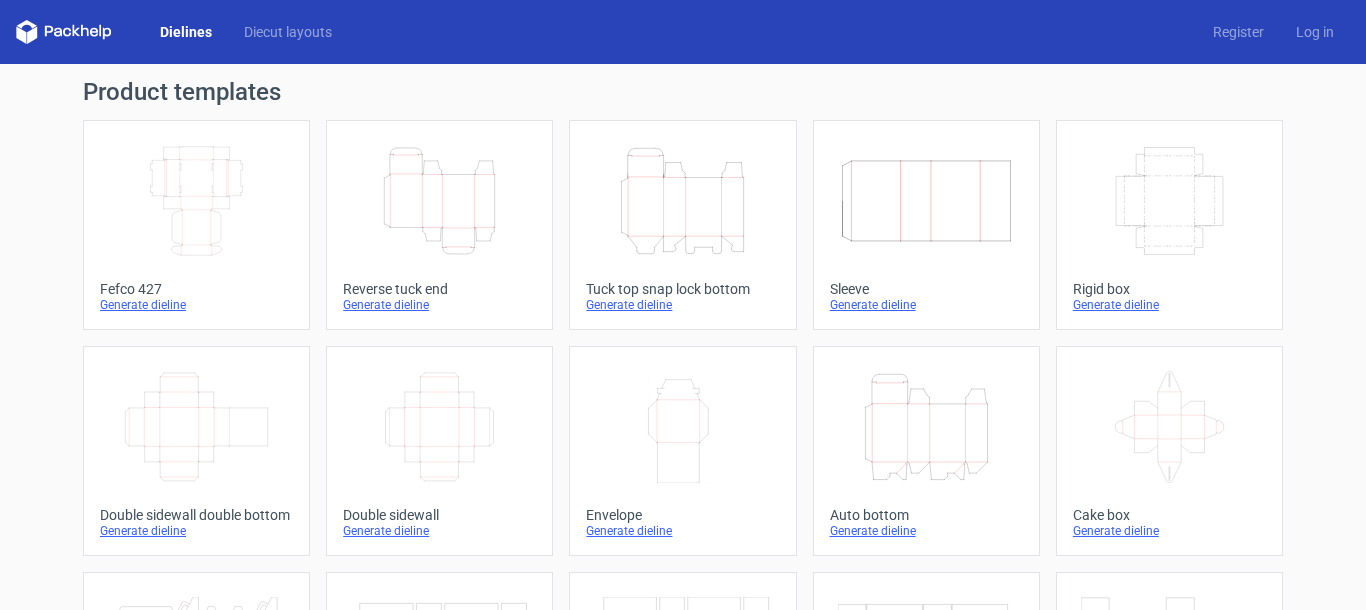 scroll, scrollTop: 0, scrollLeft: 0, axis: both 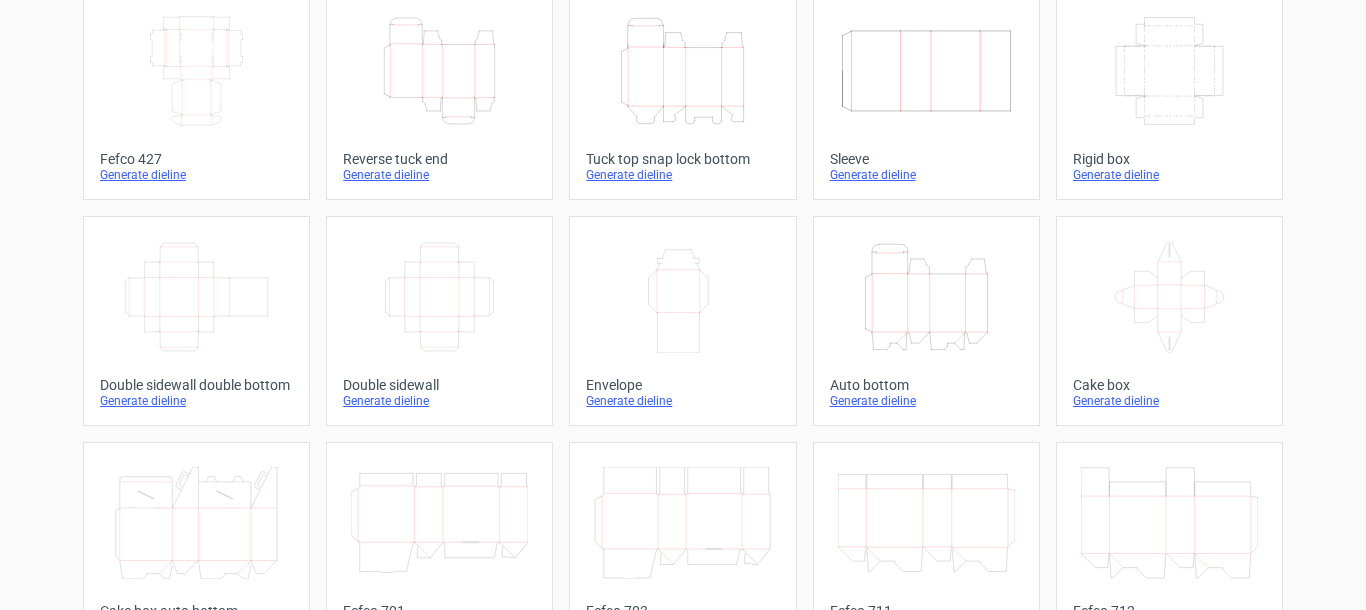 click on "Width
Depth
Height" 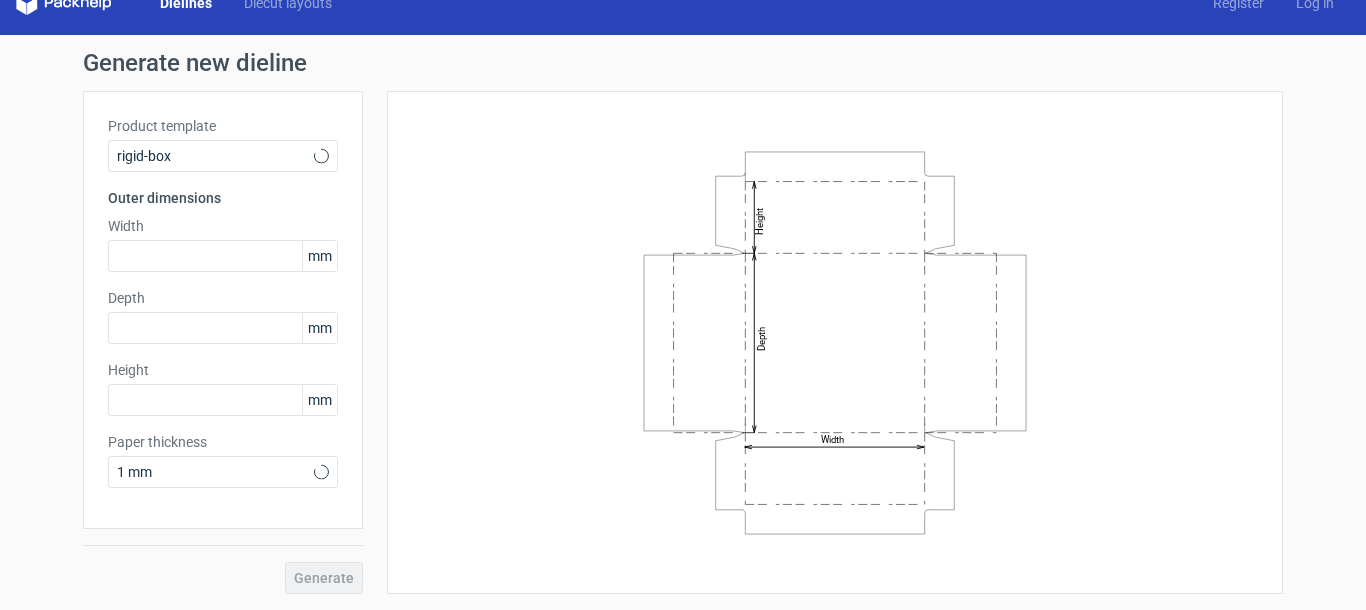 scroll, scrollTop: 0, scrollLeft: 0, axis: both 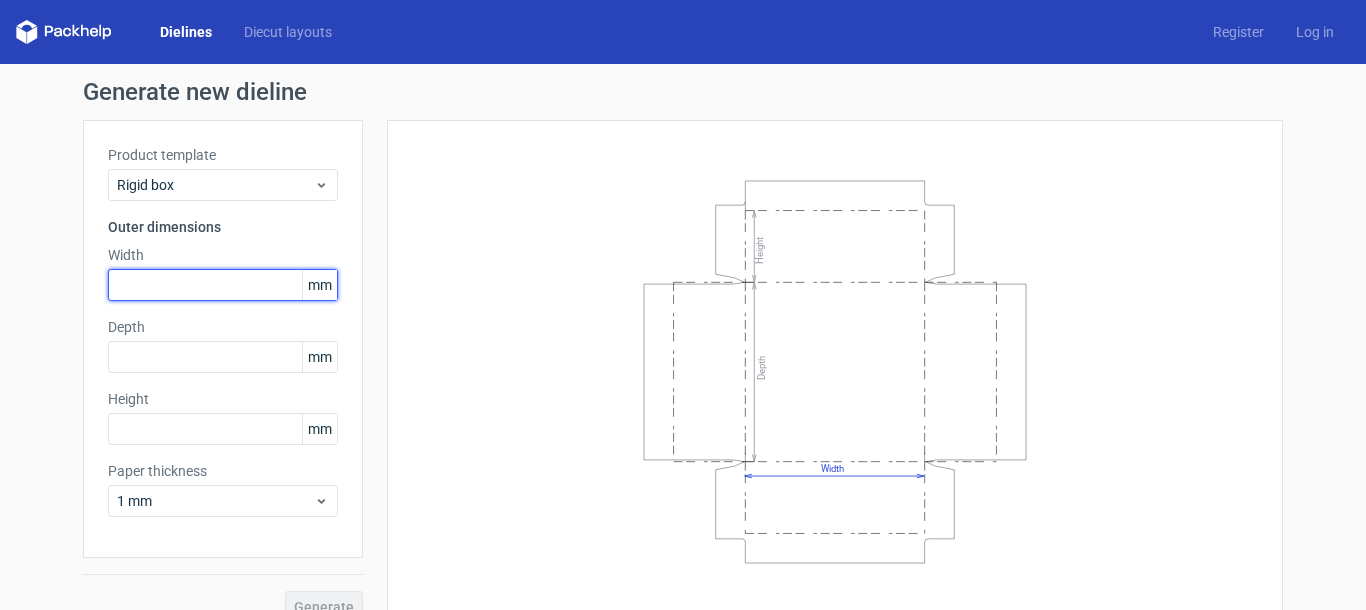 click at bounding box center (223, 285) 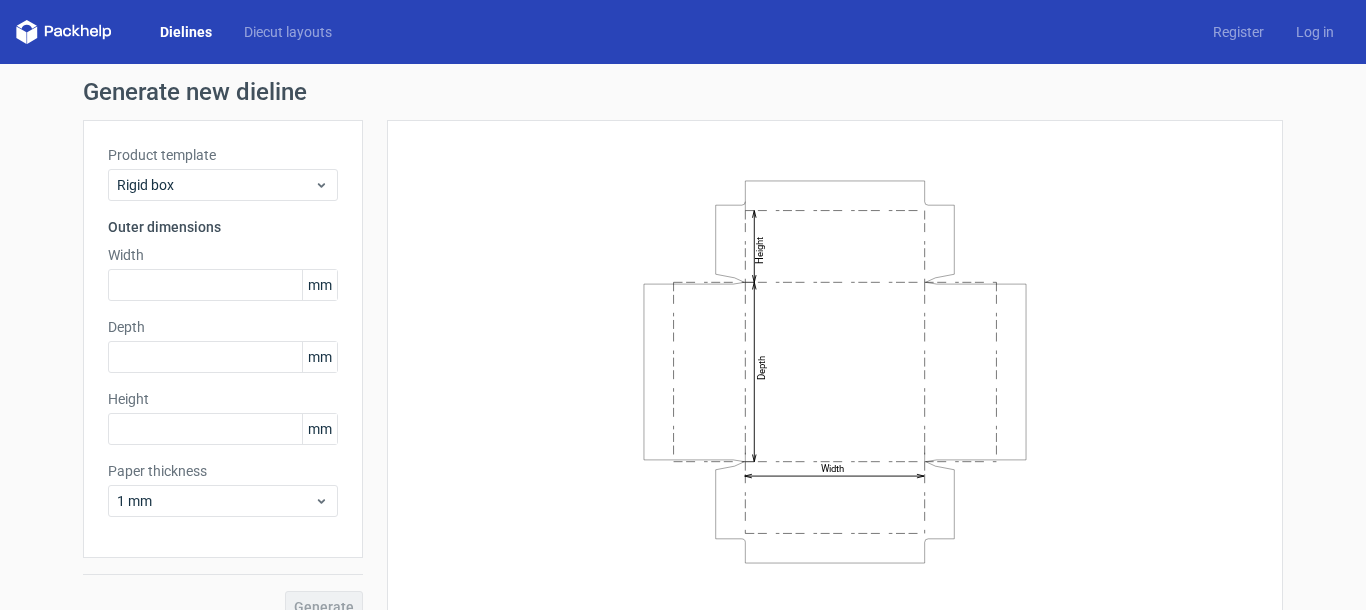 click on "mm" at bounding box center [319, 285] 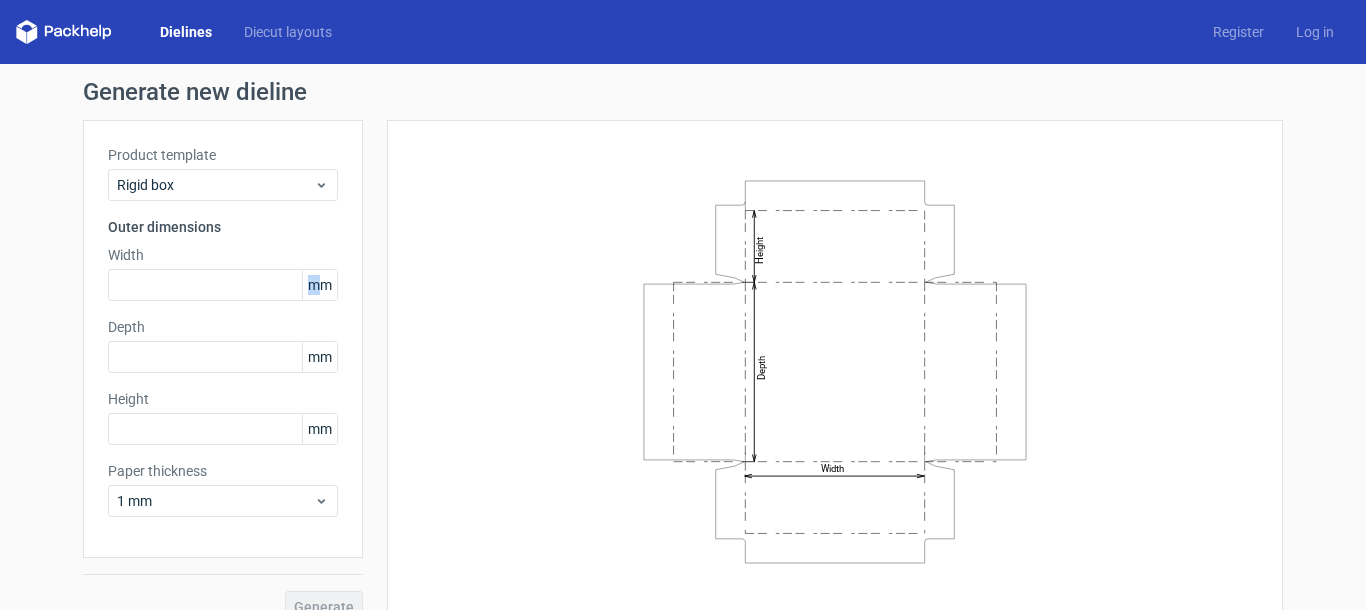 drag, startPoint x: 310, startPoint y: 280, endPoint x: 331, endPoint y: 284, distance: 21.377558 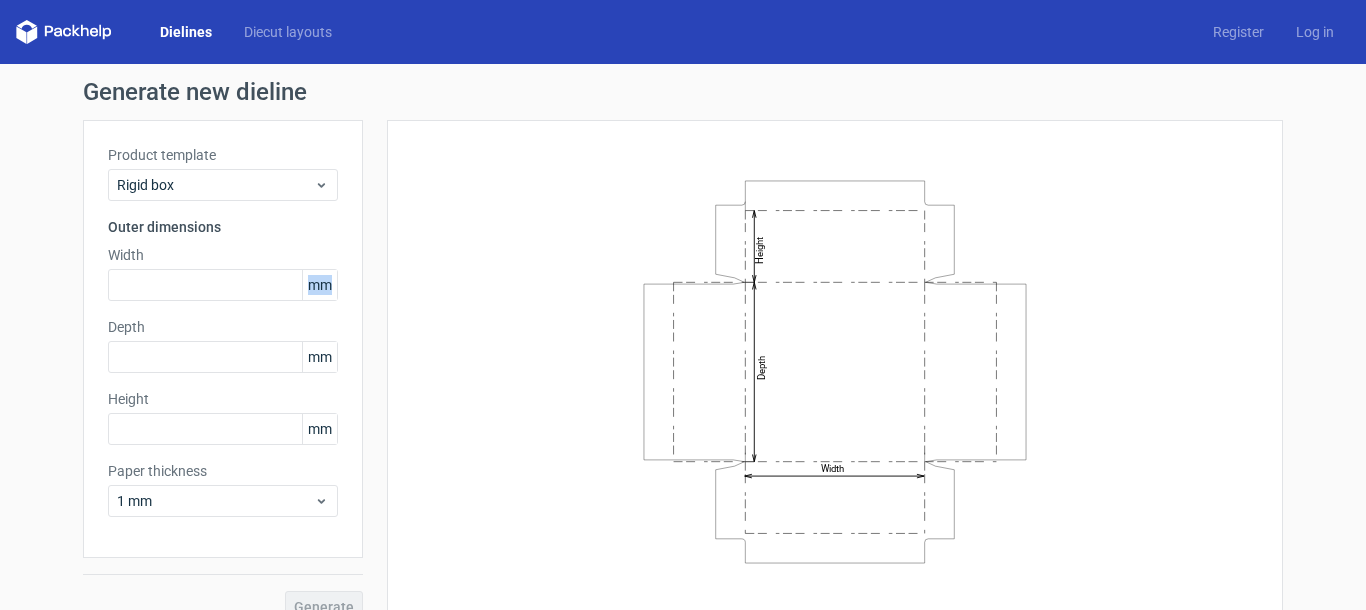 click on "mm" at bounding box center [319, 285] 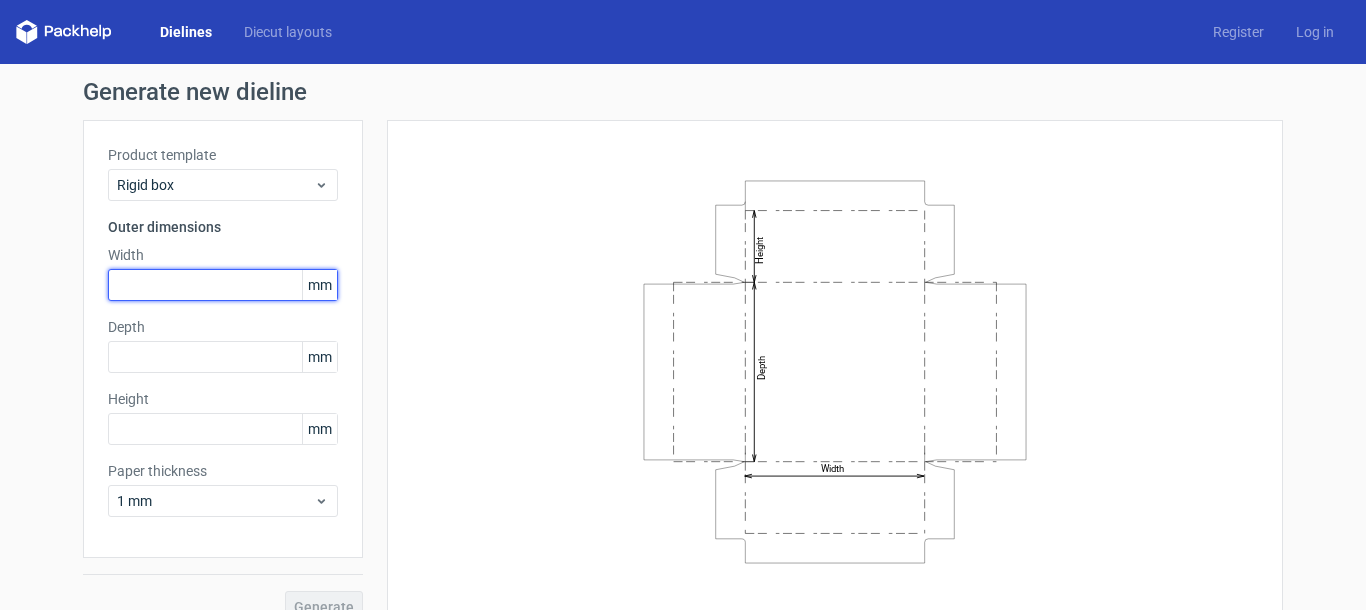 click at bounding box center [223, 285] 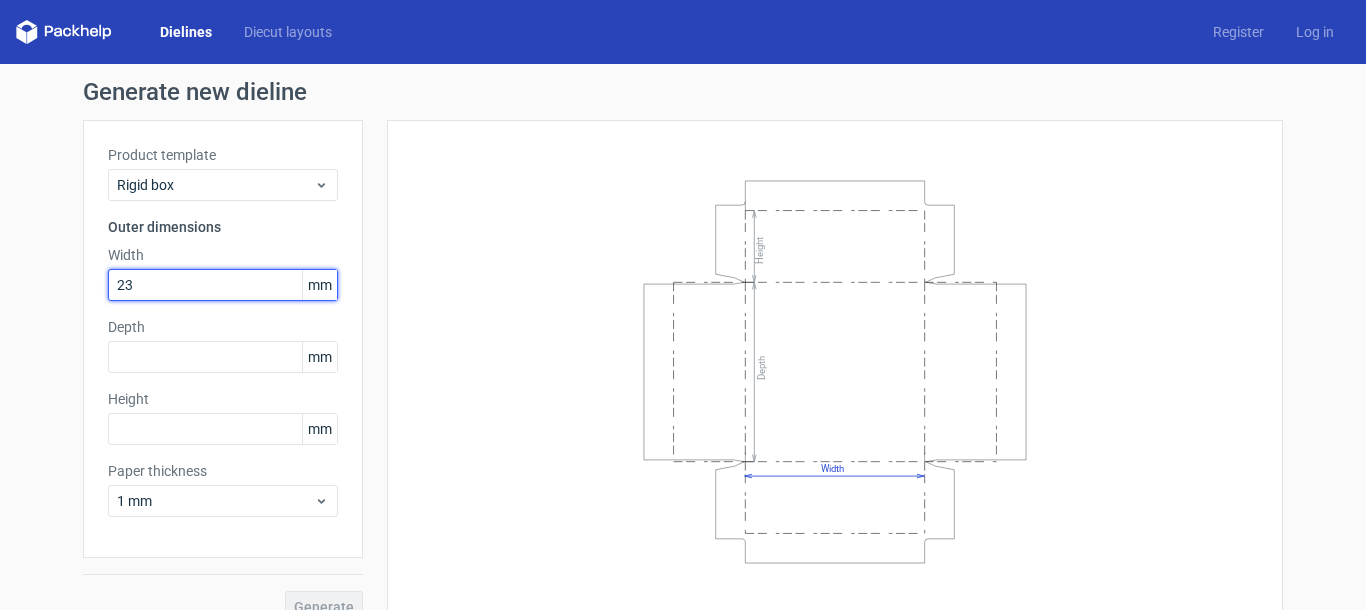 type on "230" 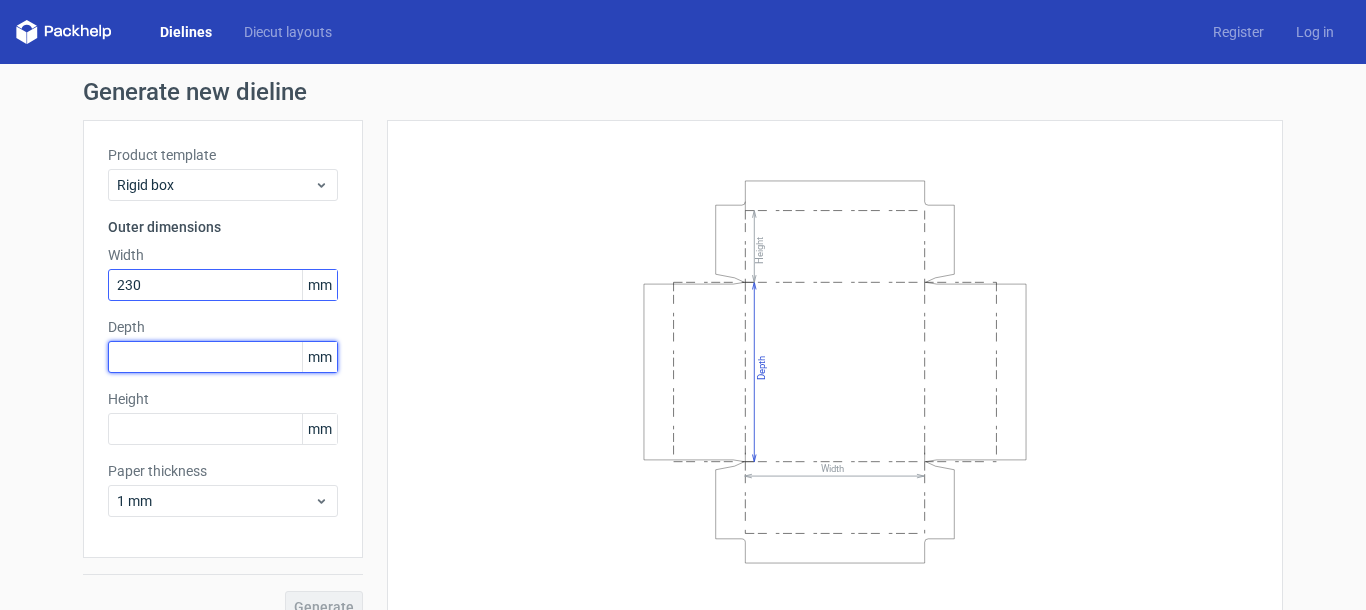 type on "2" 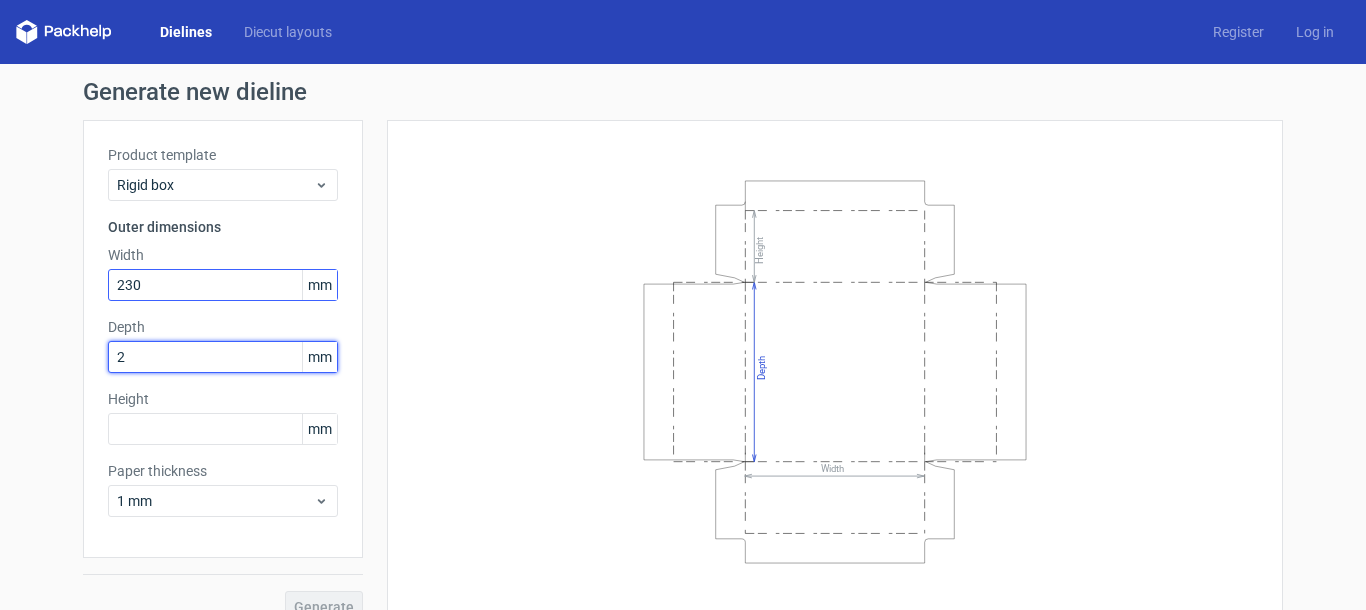 type 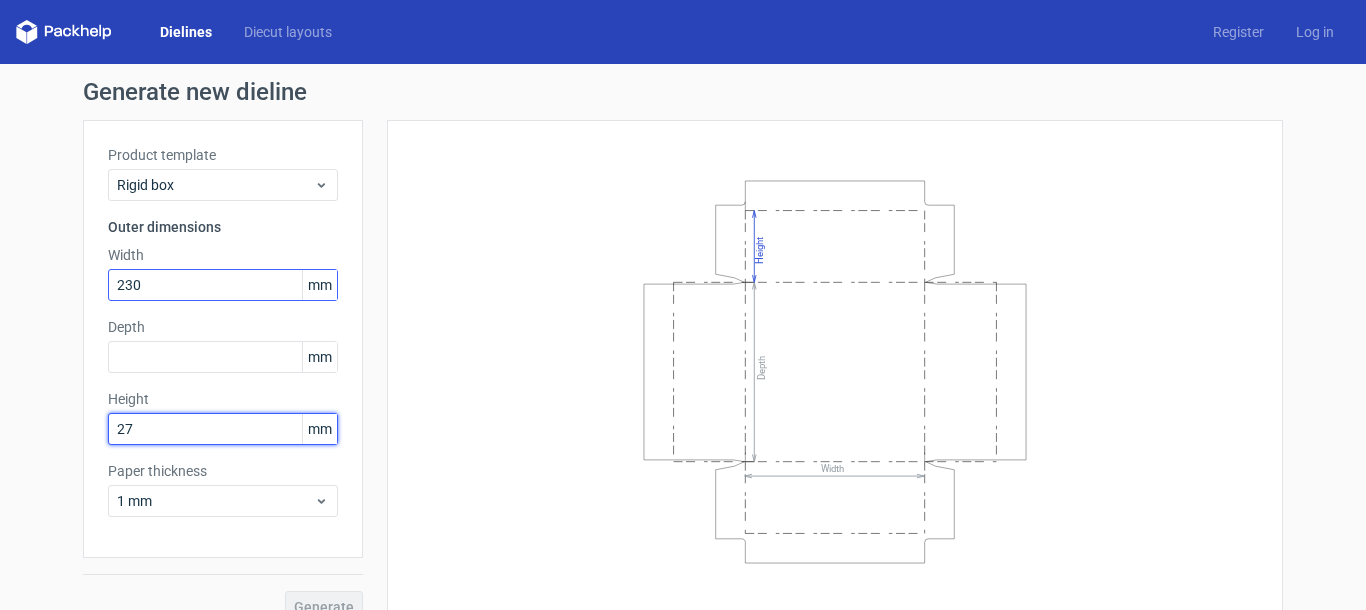 type on "2" 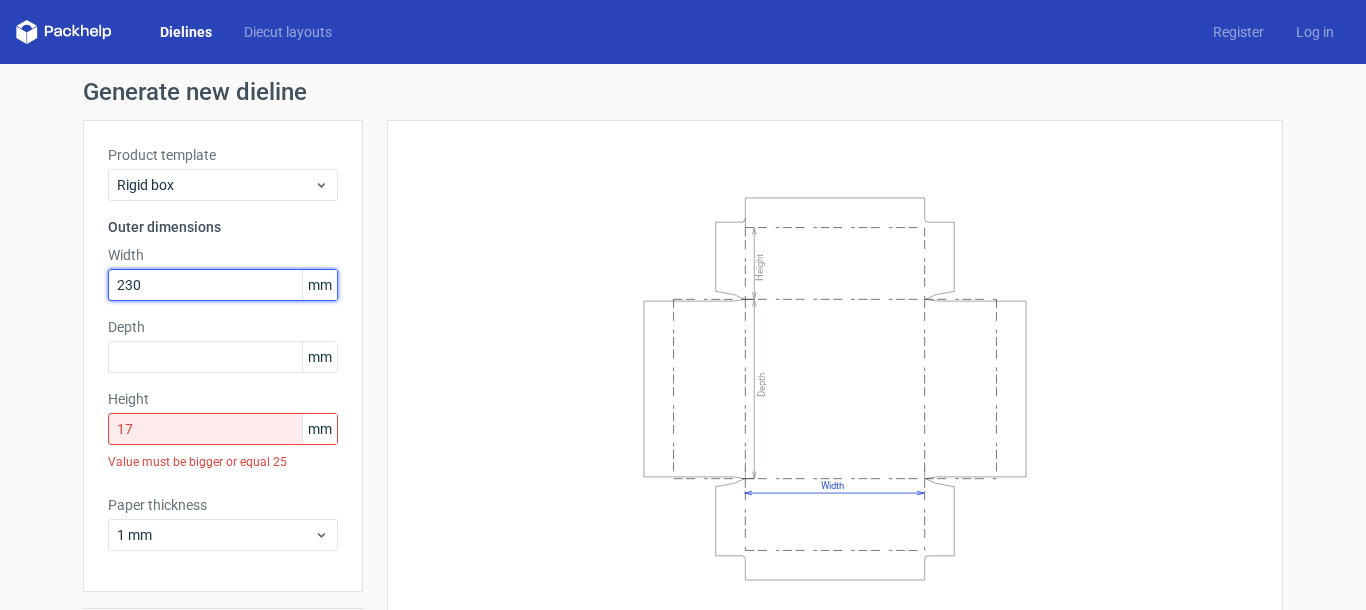 drag, startPoint x: 120, startPoint y: 287, endPoint x: 68, endPoint y: 292, distance: 52.23983 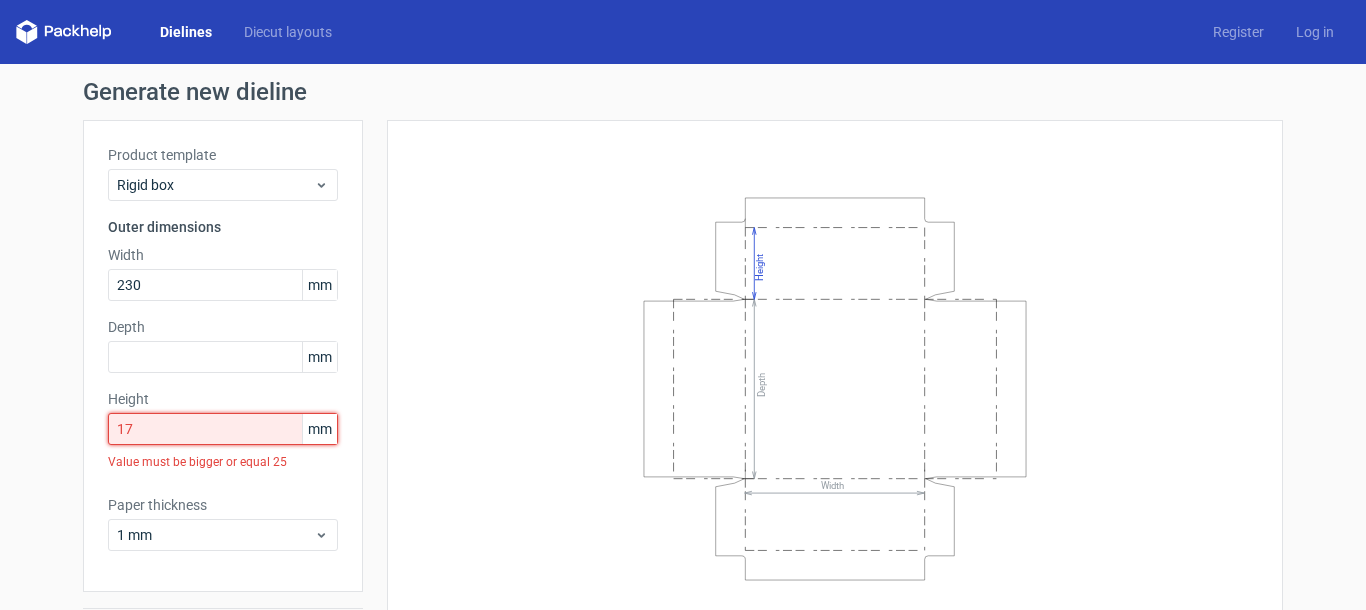click on "17" at bounding box center (223, 429) 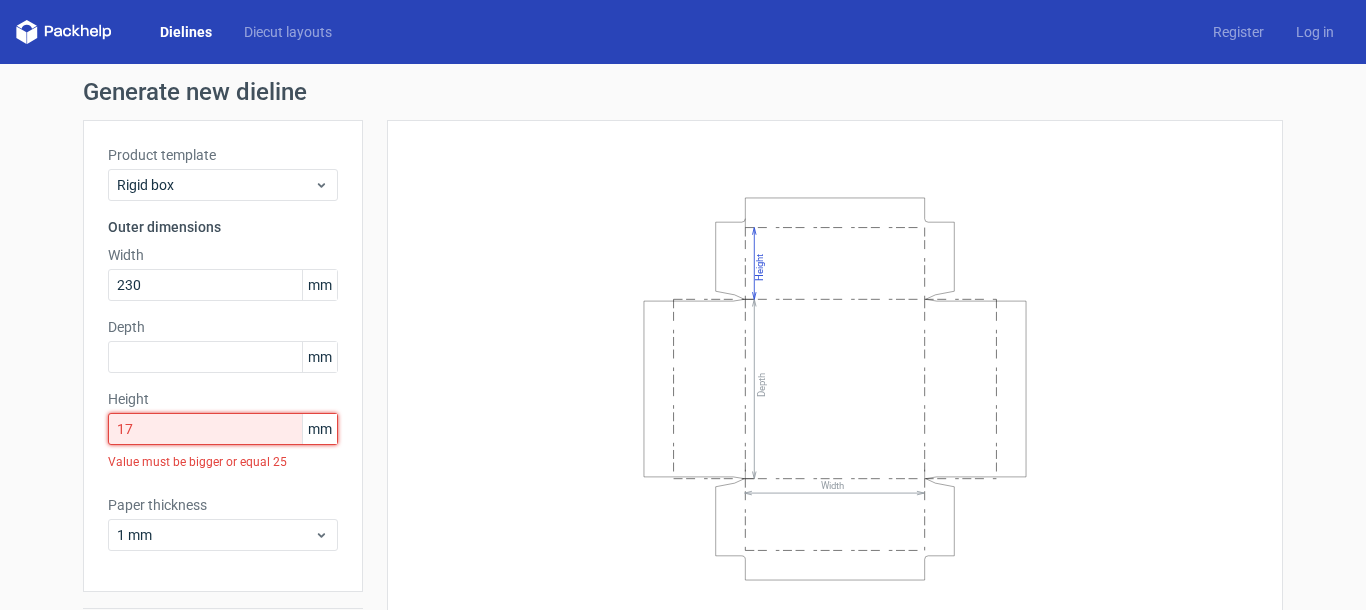 type on "178" 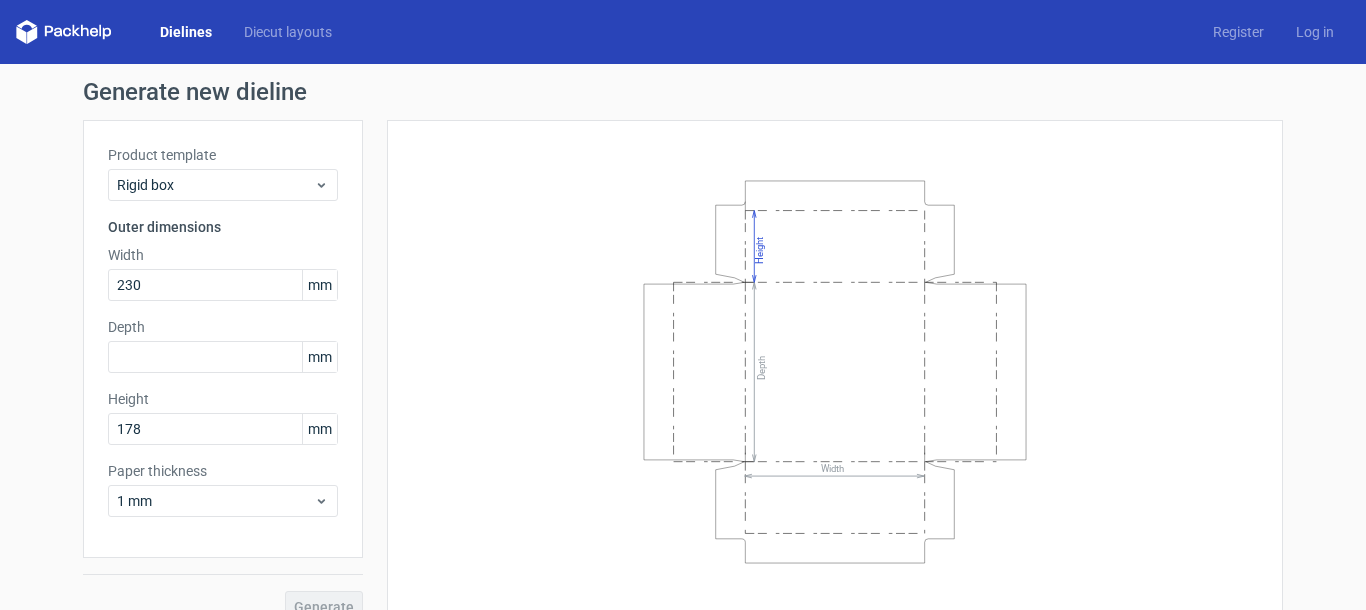 click on "Depth mm" at bounding box center [223, 345] 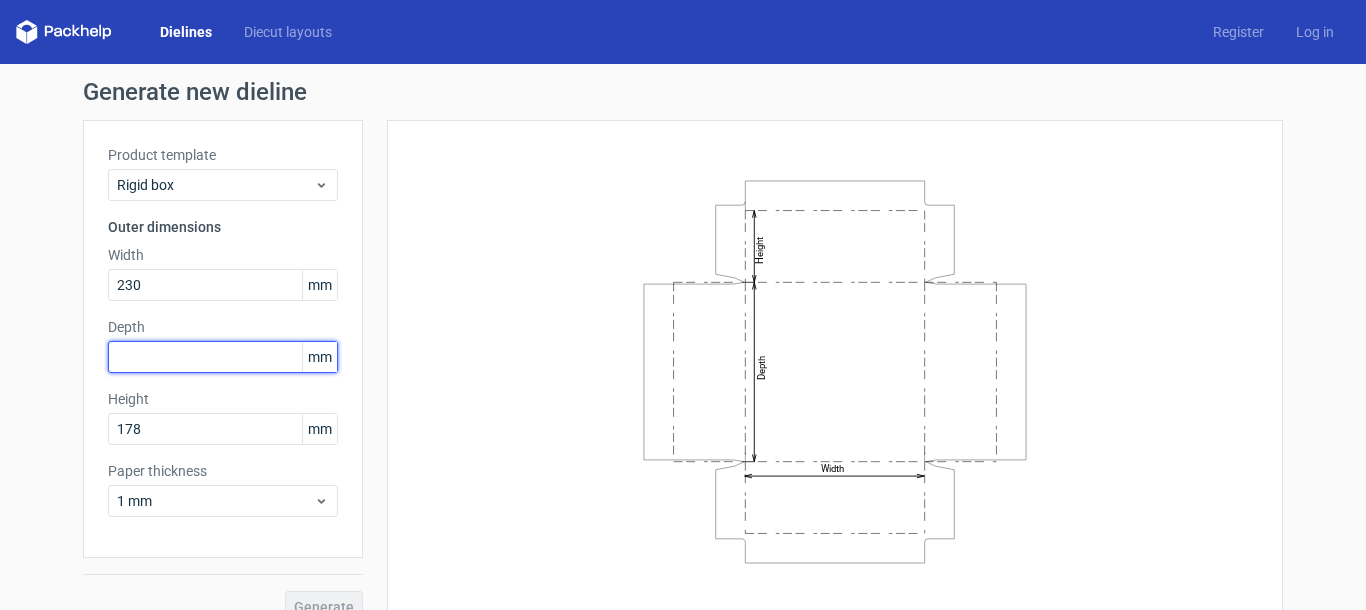click at bounding box center (223, 357) 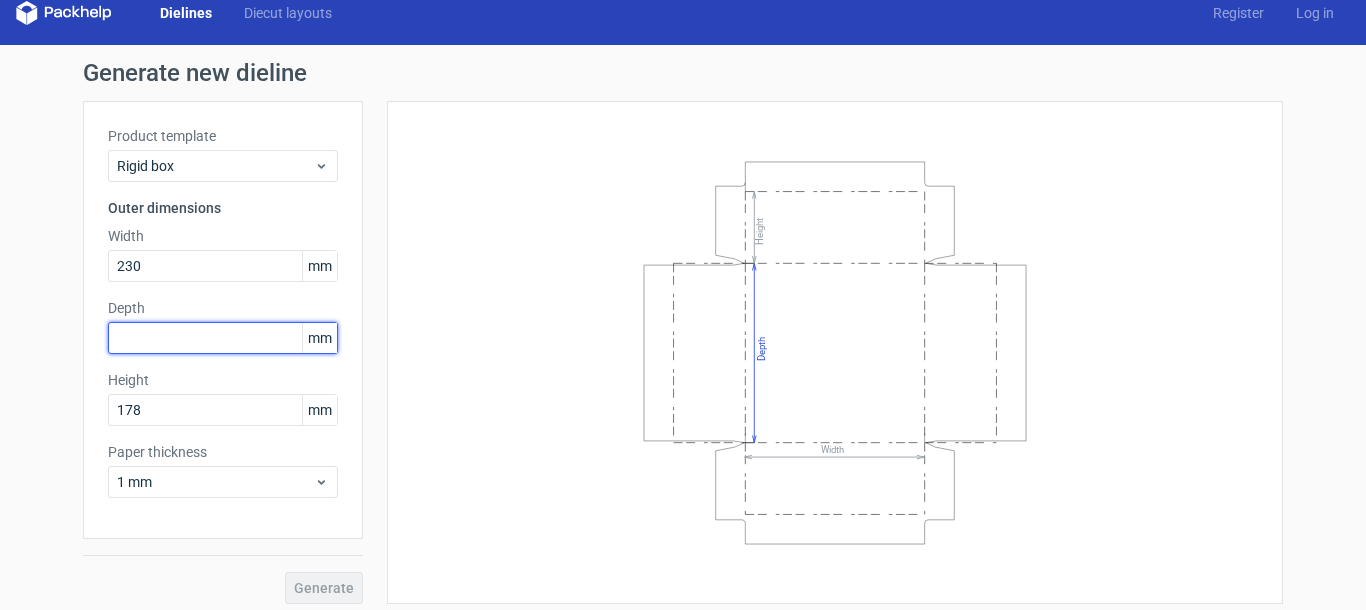 scroll, scrollTop: 29, scrollLeft: 0, axis: vertical 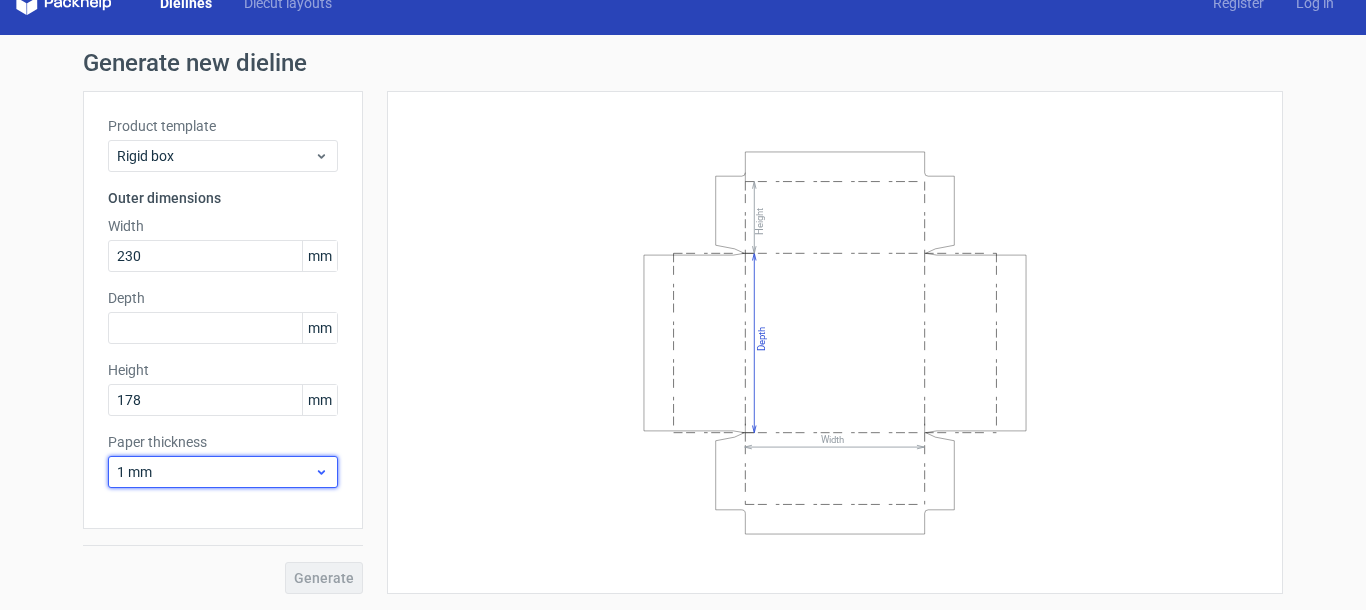 click 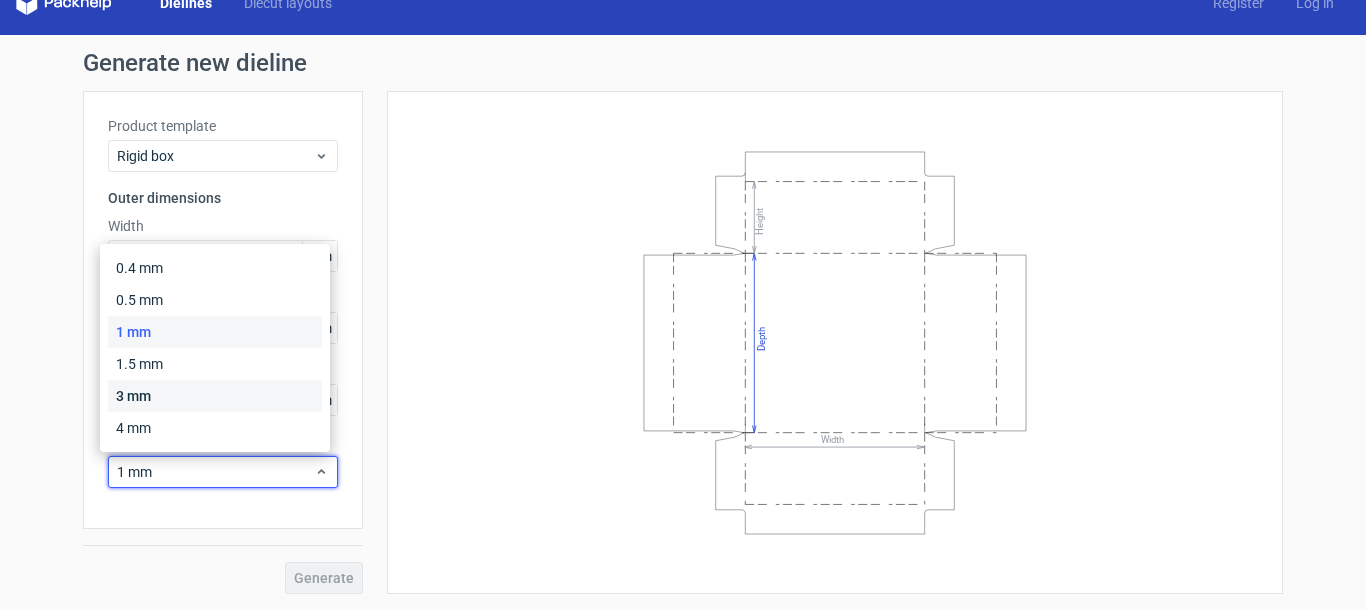 click on "3 mm" at bounding box center [215, 396] 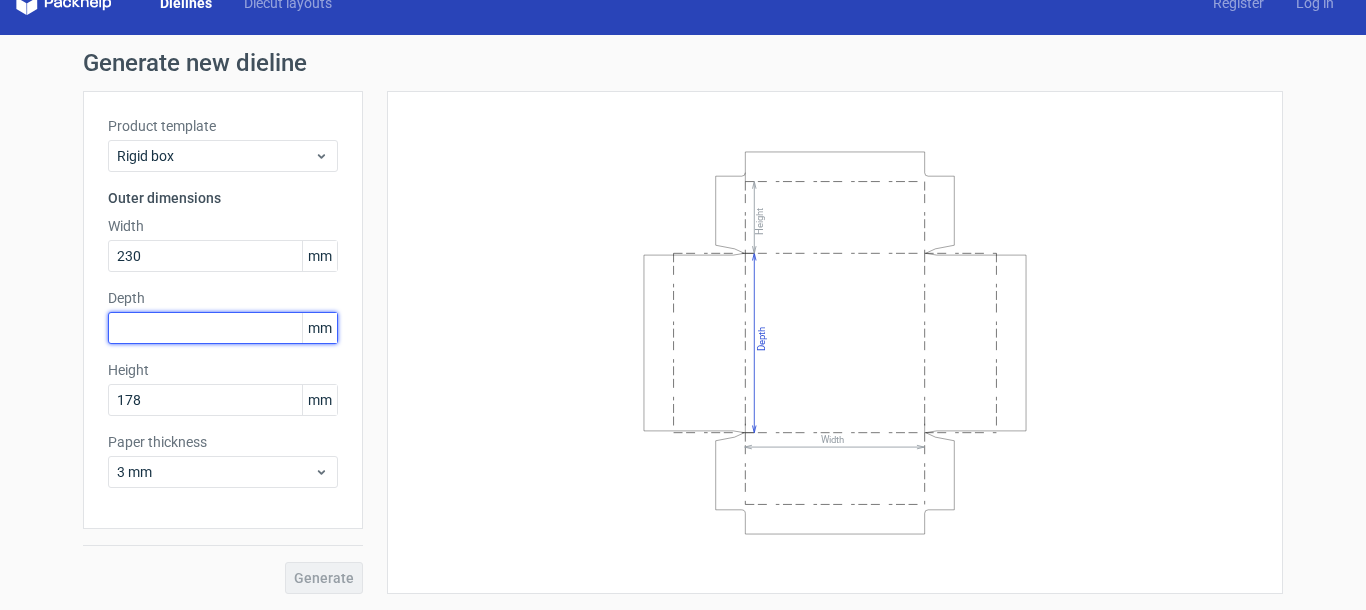 click at bounding box center [223, 328] 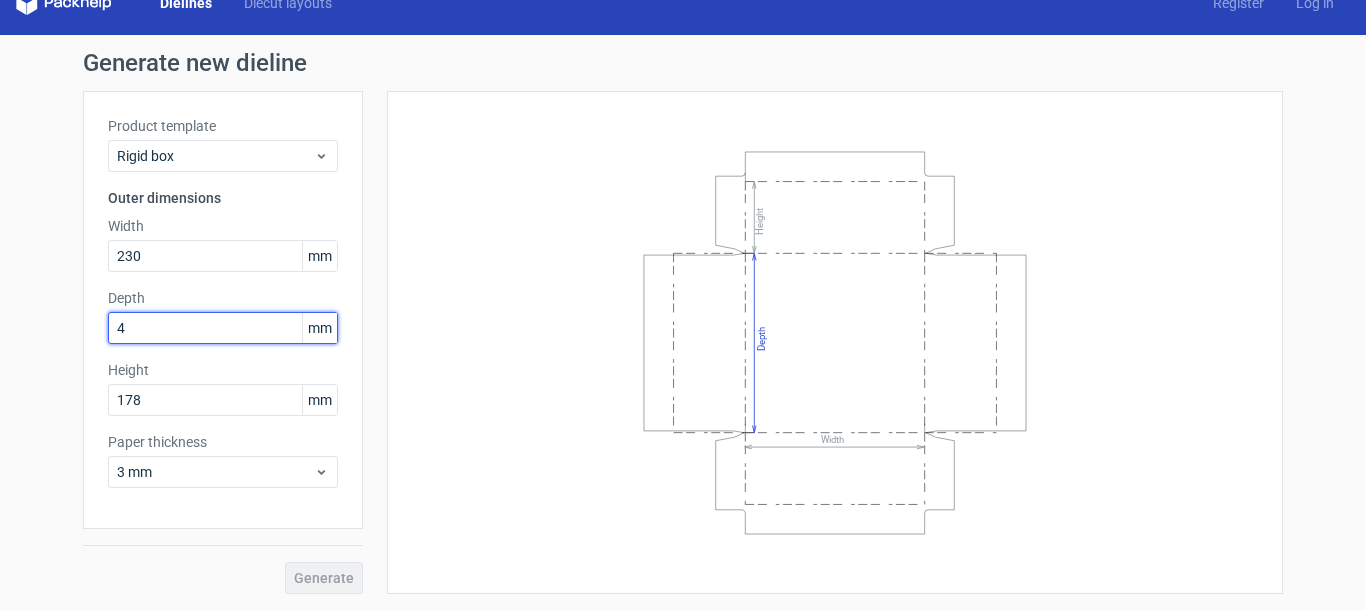 type on "40" 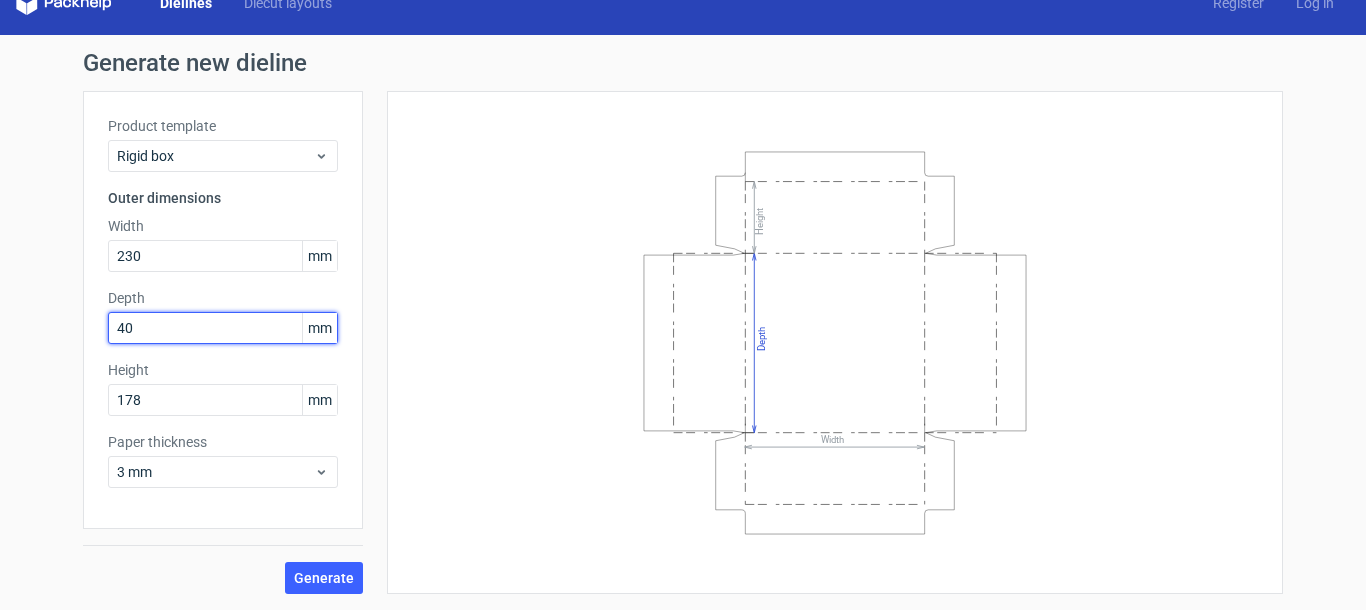 drag, startPoint x: 159, startPoint y: 330, endPoint x: 0, endPoint y: 338, distance: 159.20113 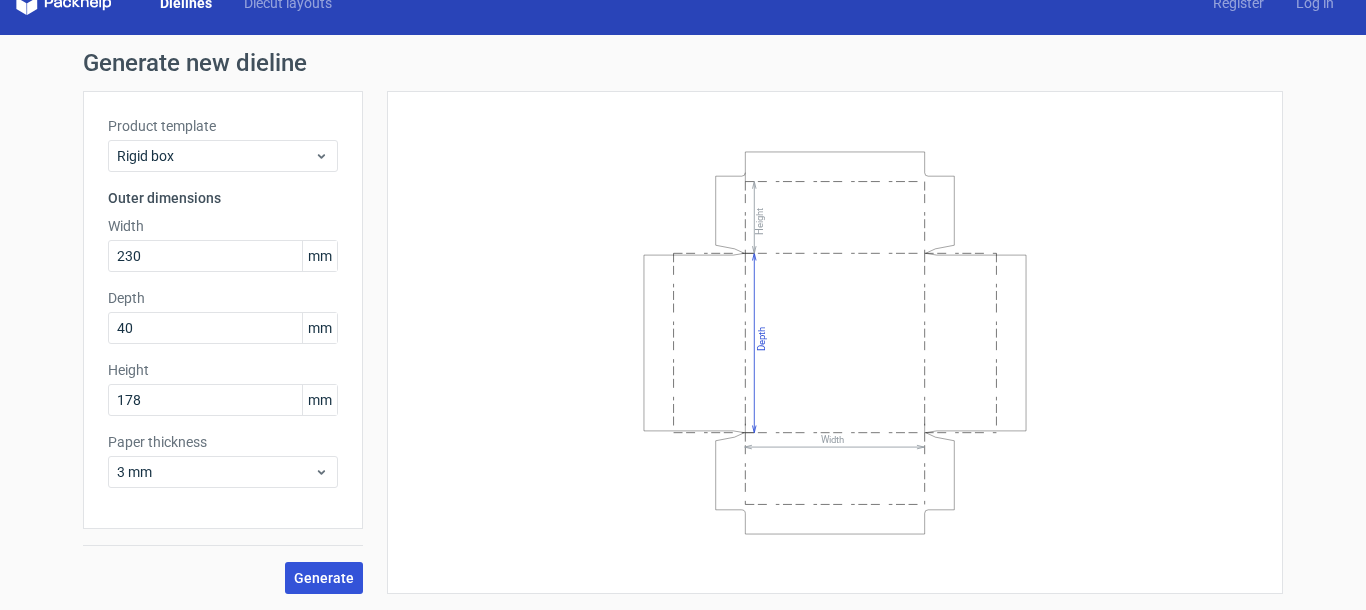 click on "Generate" at bounding box center (324, 578) 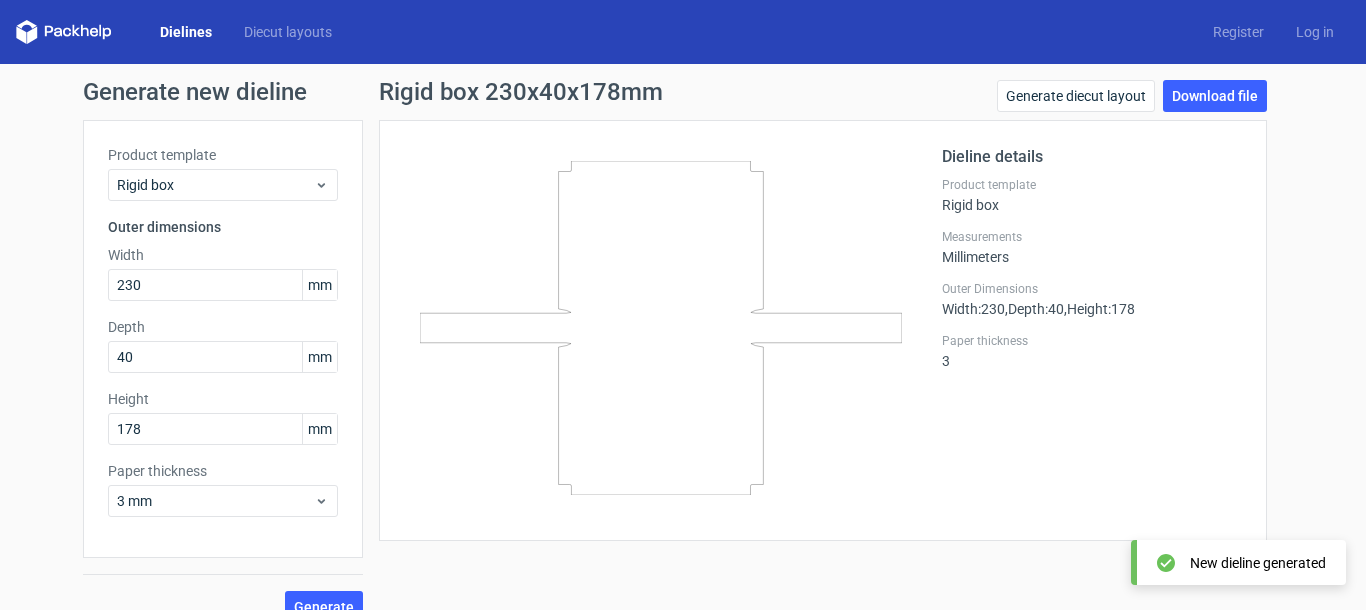 scroll, scrollTop: 29, scrollLeft: 0, axis: vertical 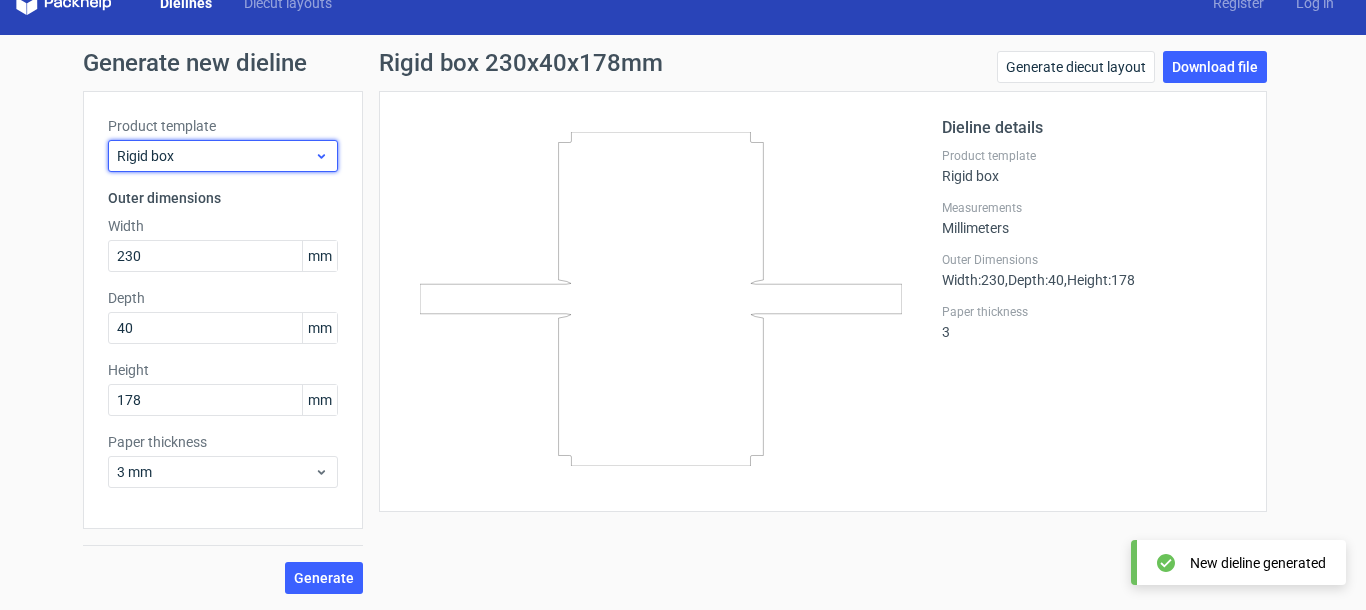click on "Rigid box" at bounding box center (215, 156) 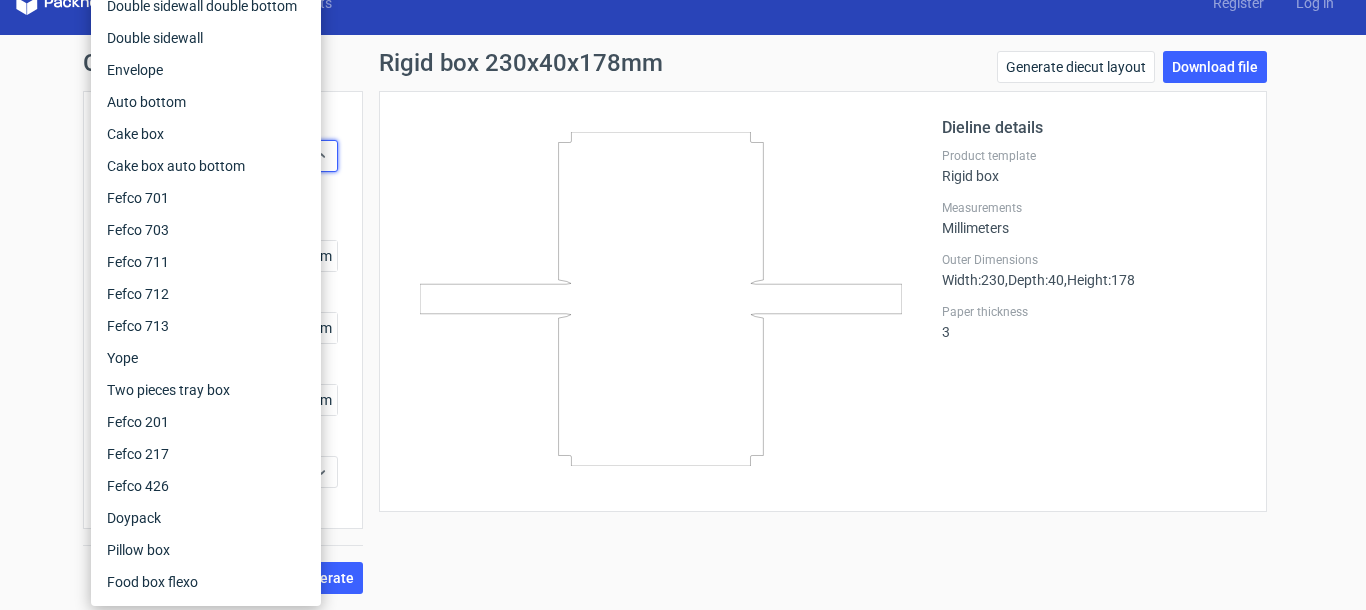 click 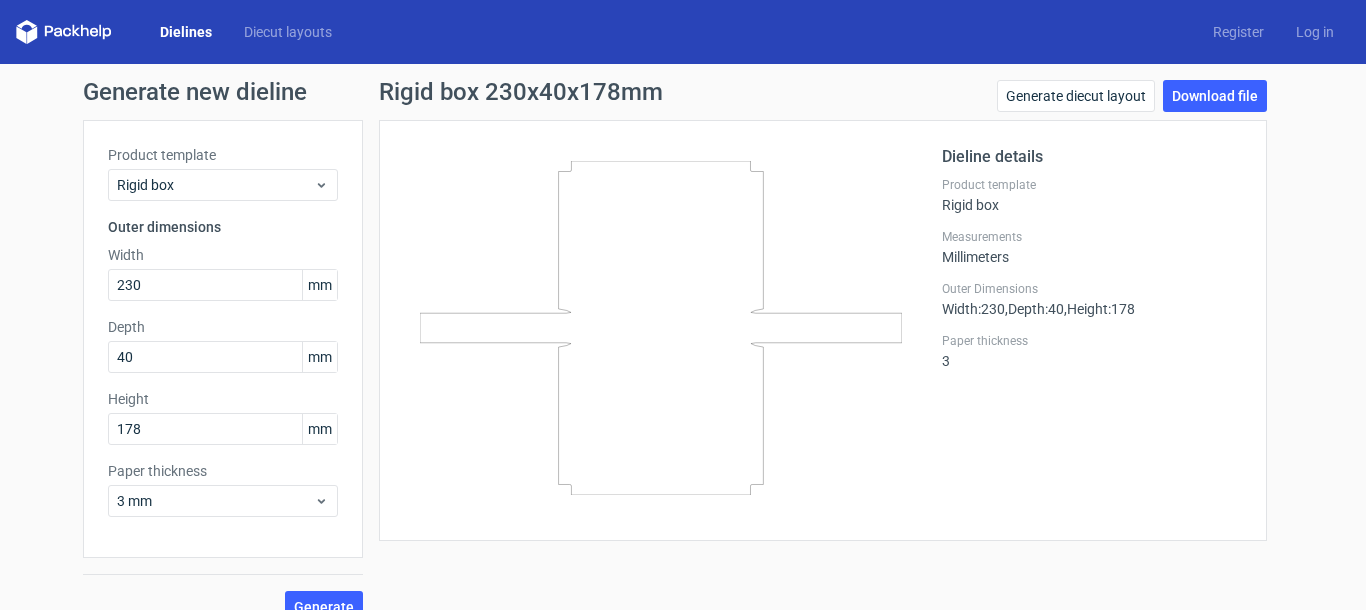 scroll, scrollTop: 29, scrollLeft: 0, axis: vertical 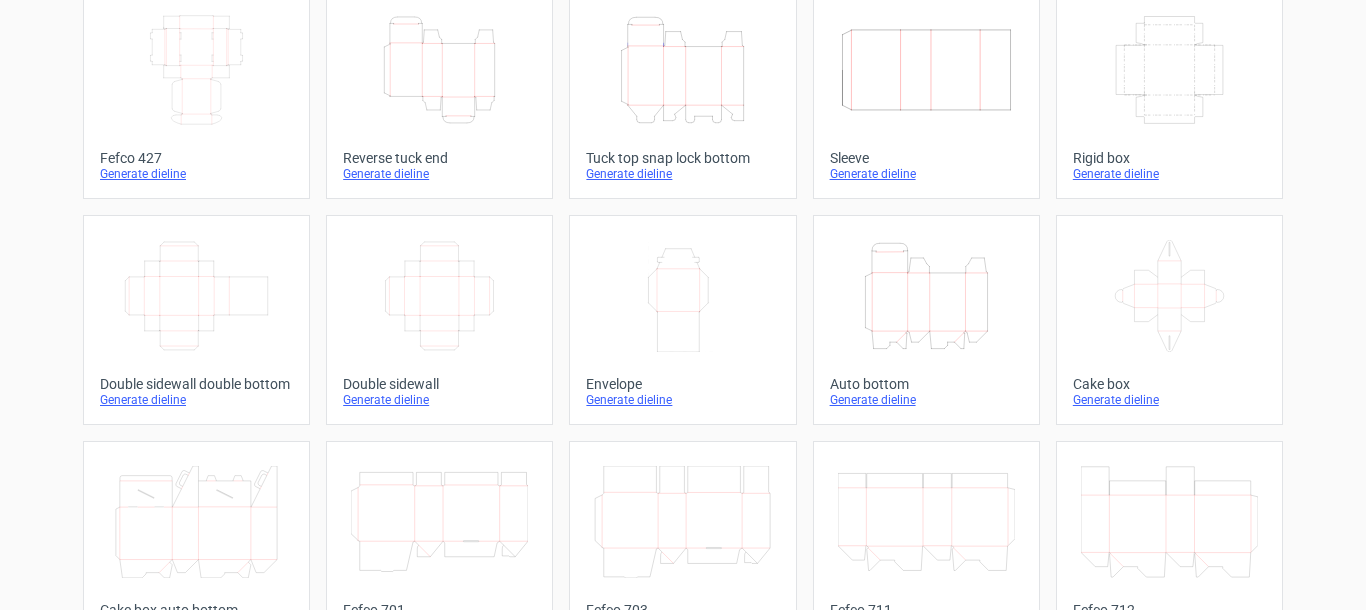 click on "Width
Depth
Height" 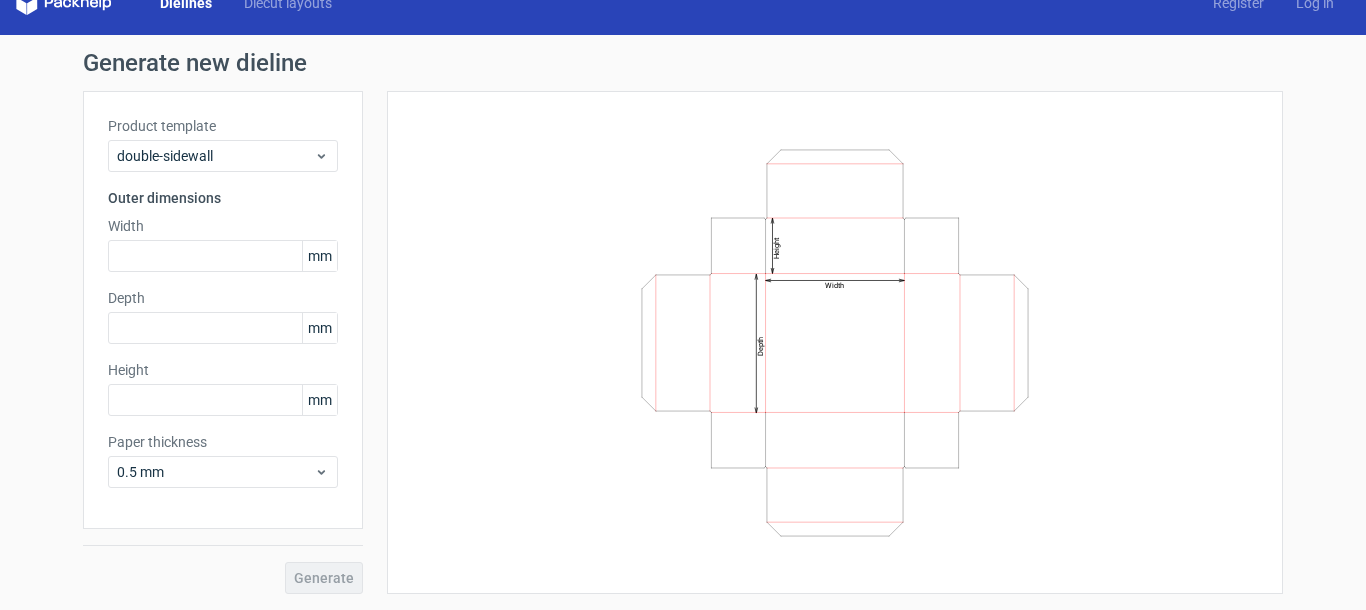 scroll, scrollTop: 0, scrollLeft: 0, axis: both 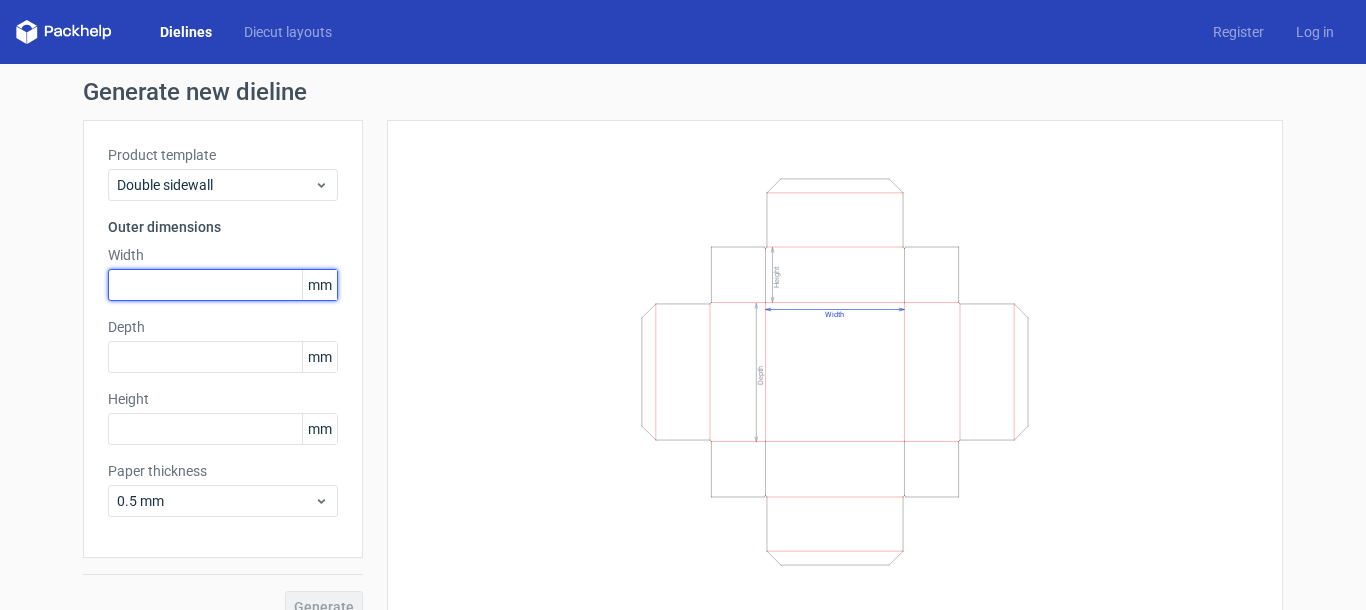 click at bounding box center (223, 285) 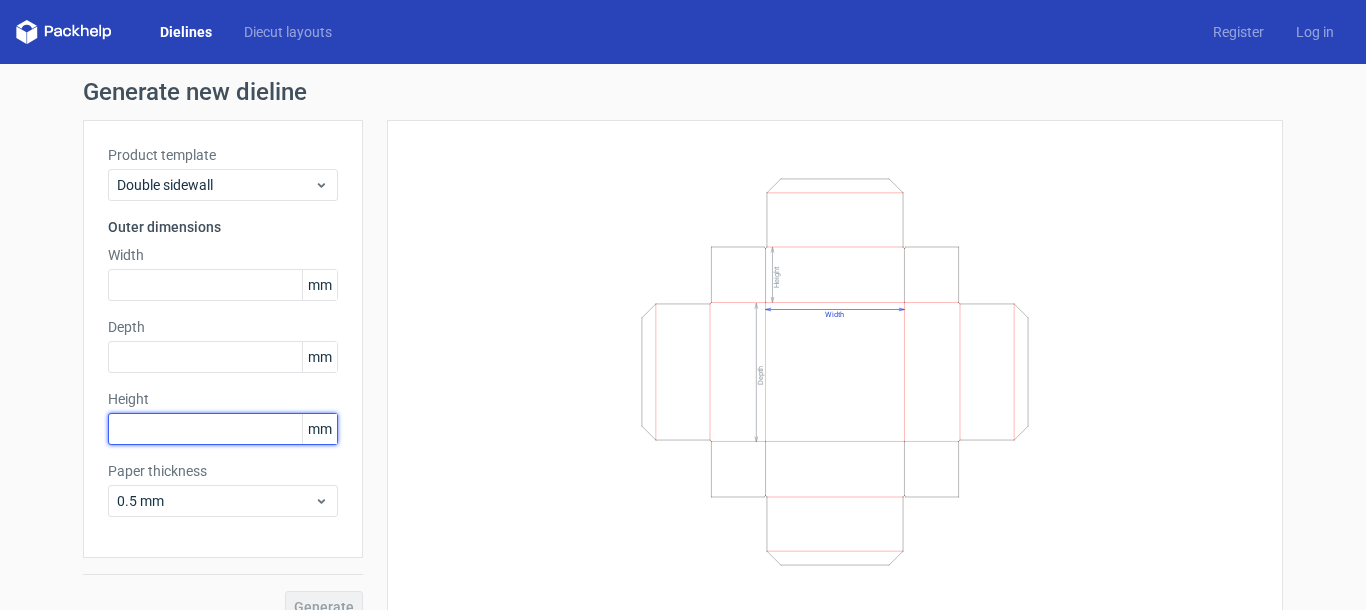 click at bounding box center (223, 429) 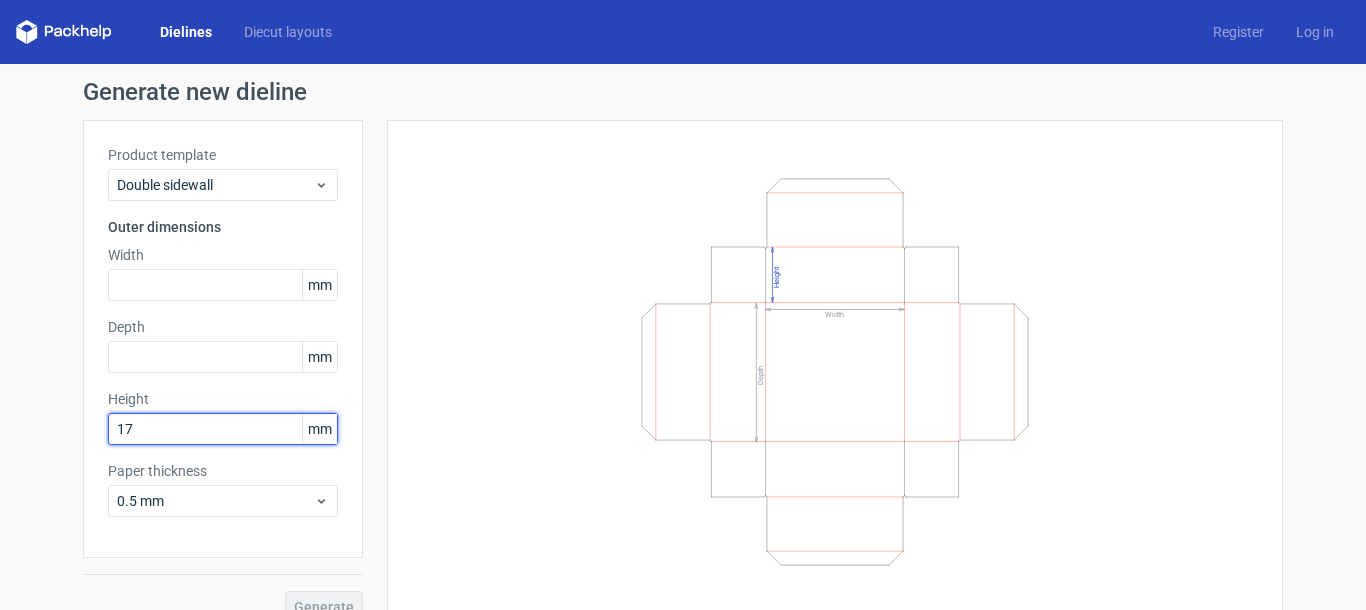 type on "178" 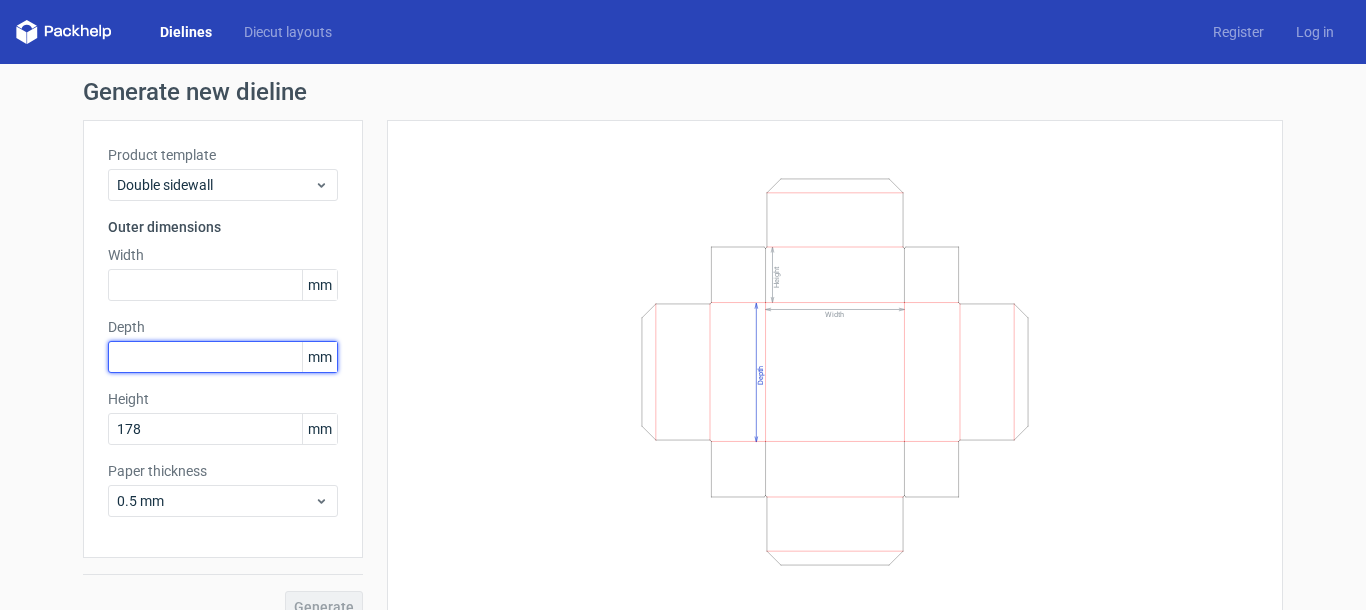 click at bounding box center [223, 357] 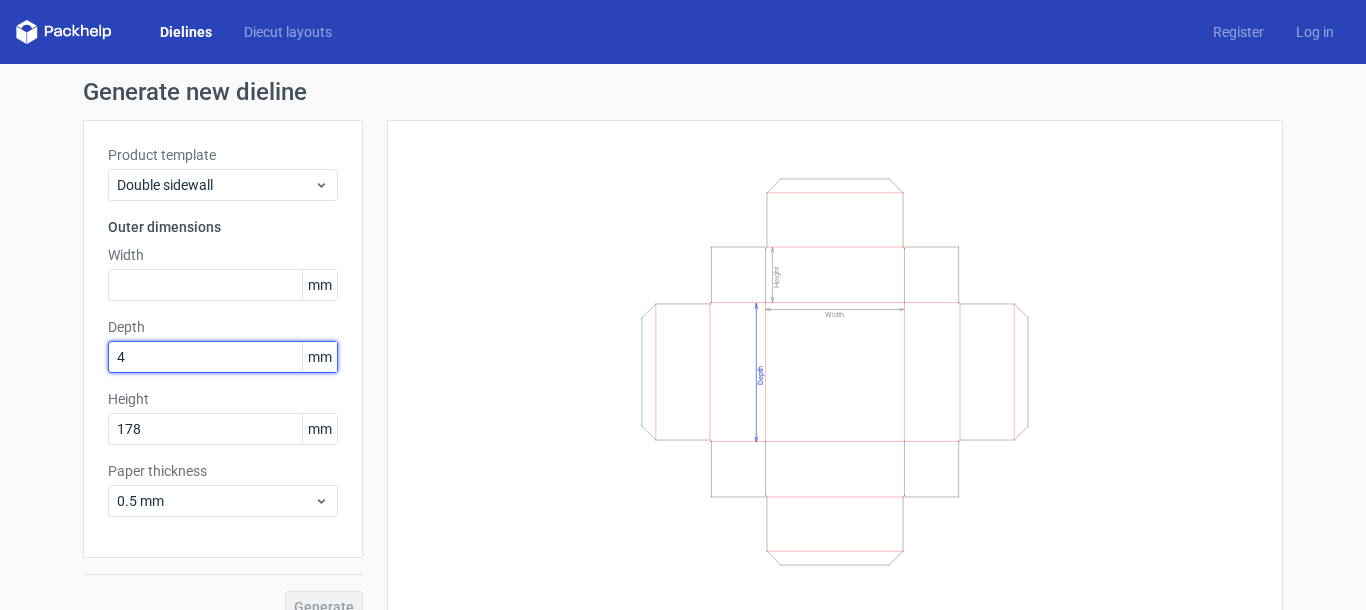 type on "40" 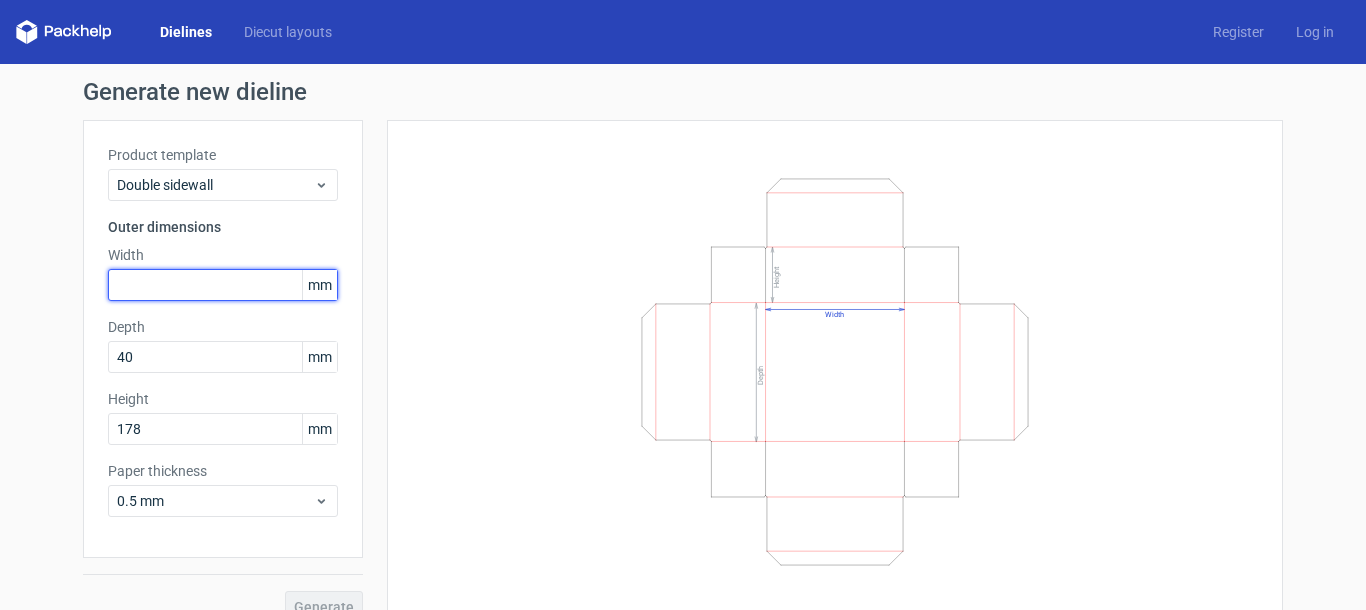 click at bounding box center (223, 285) 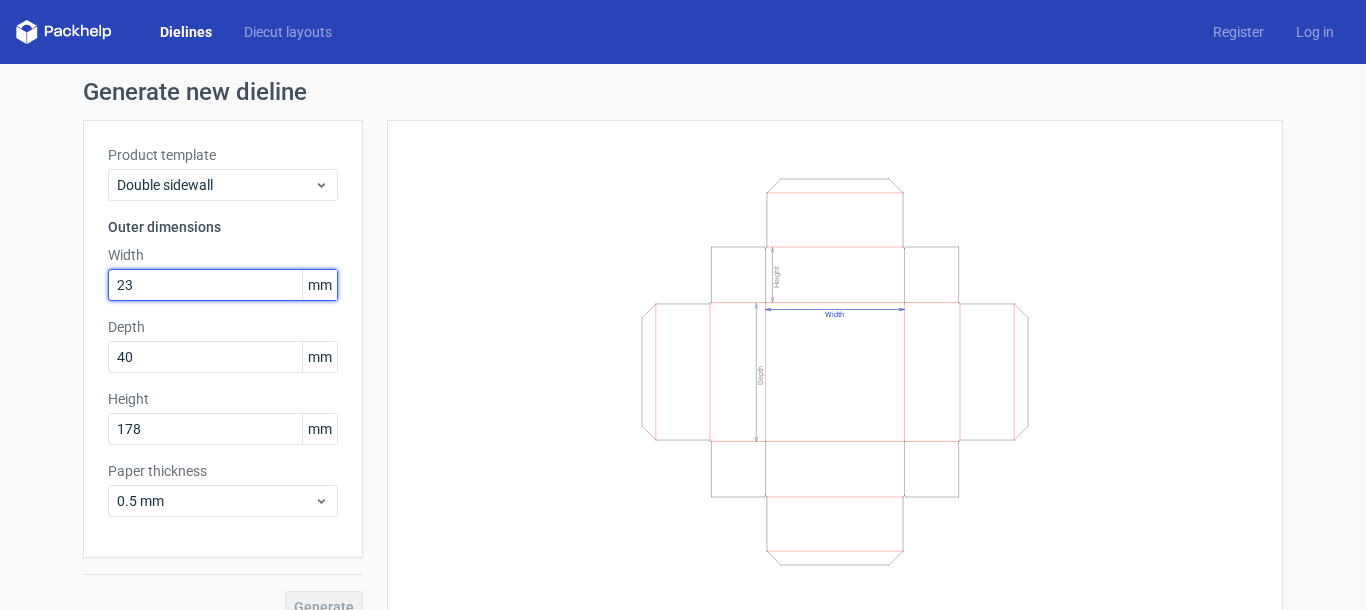 type on "230" 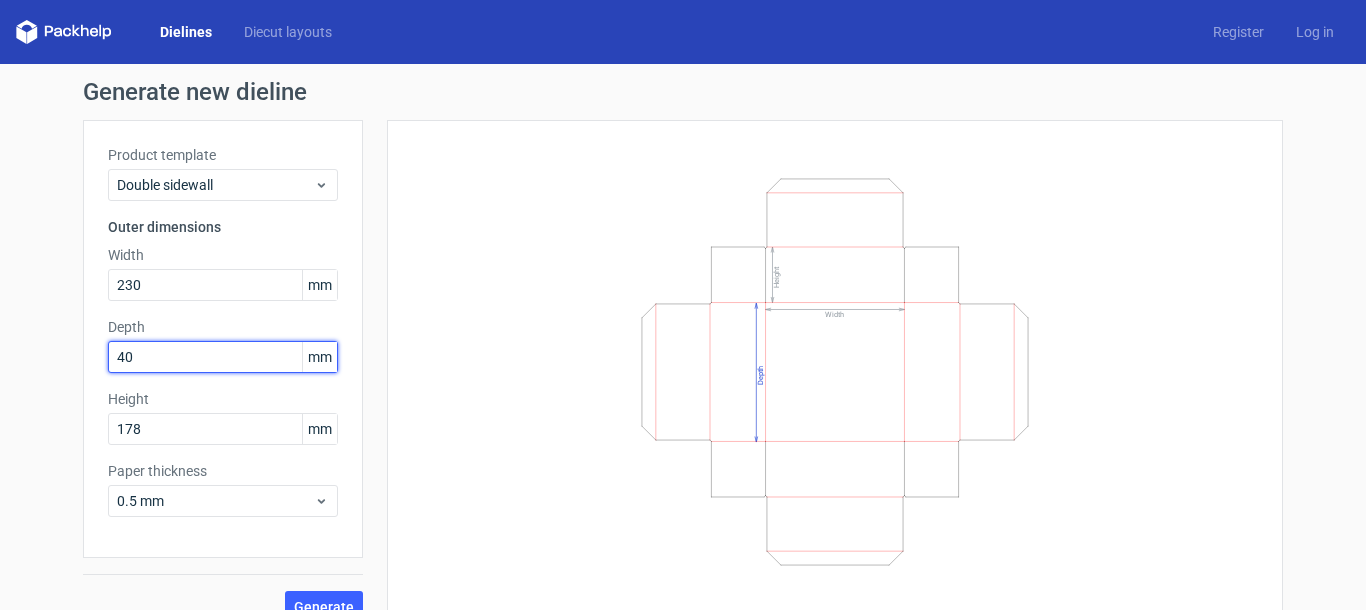 scroll, scrollTop: 29, scrollLeft: 0, axis: vertical 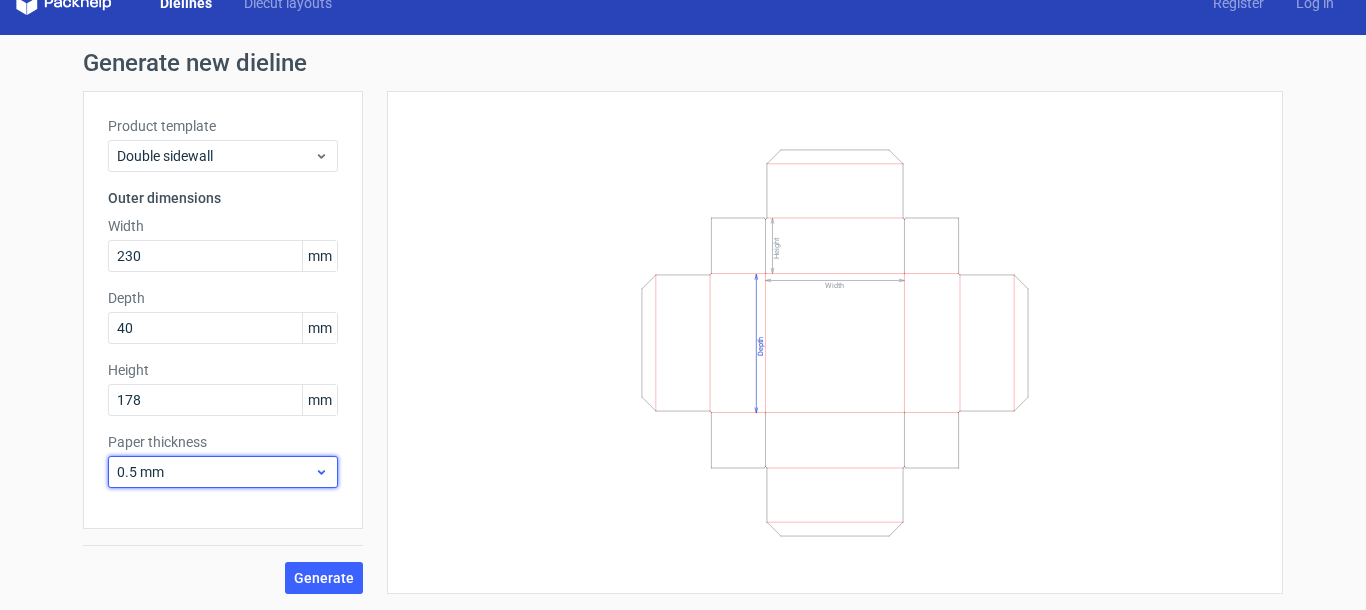 click on "0.5 mm" at bounding box center (223, 472) 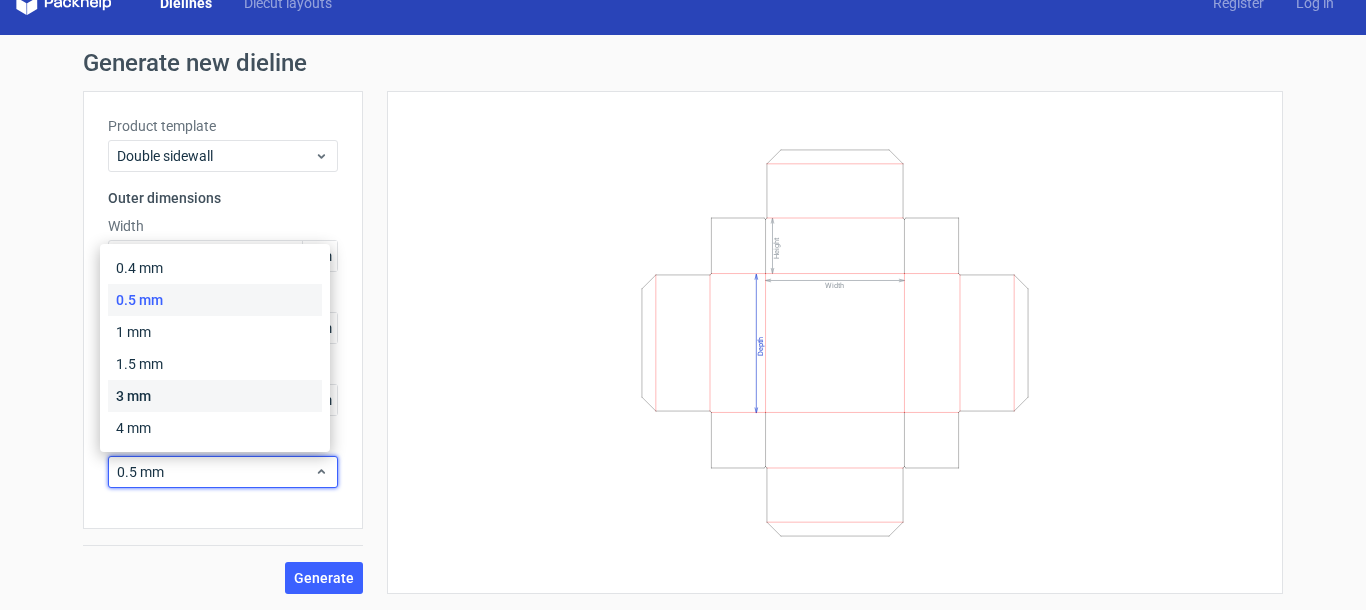 click on "3 mm" at bounding box center (215, 396) 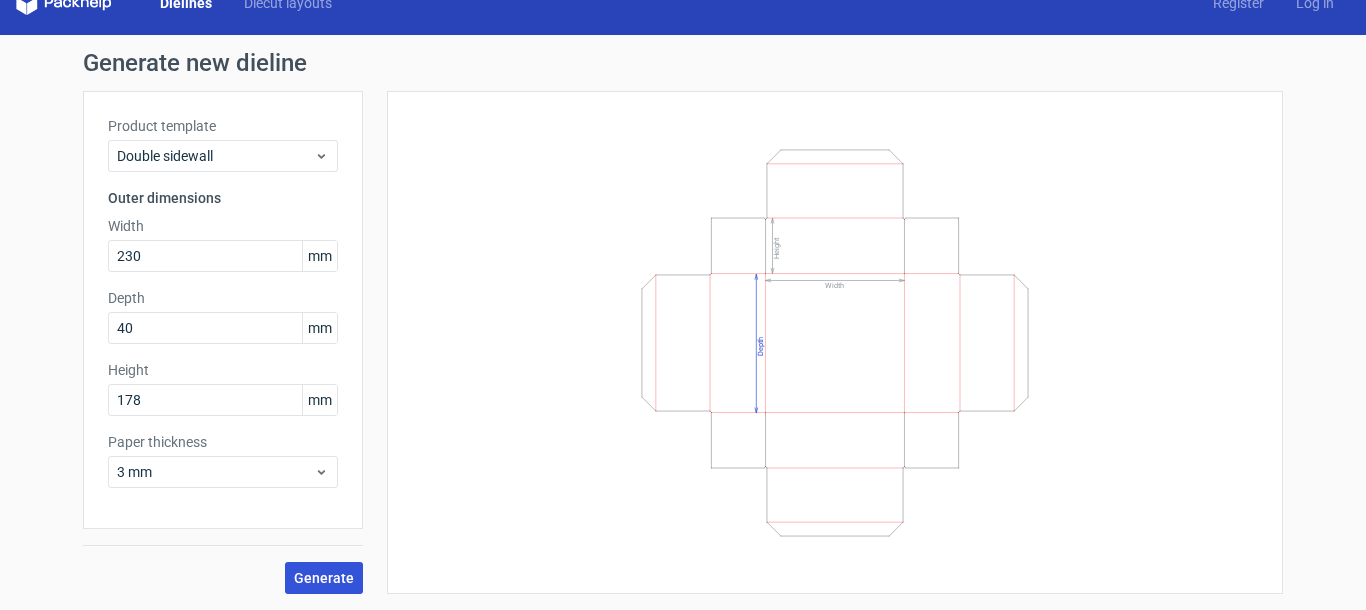 click on "Generate" at bounding box center [324, 578] 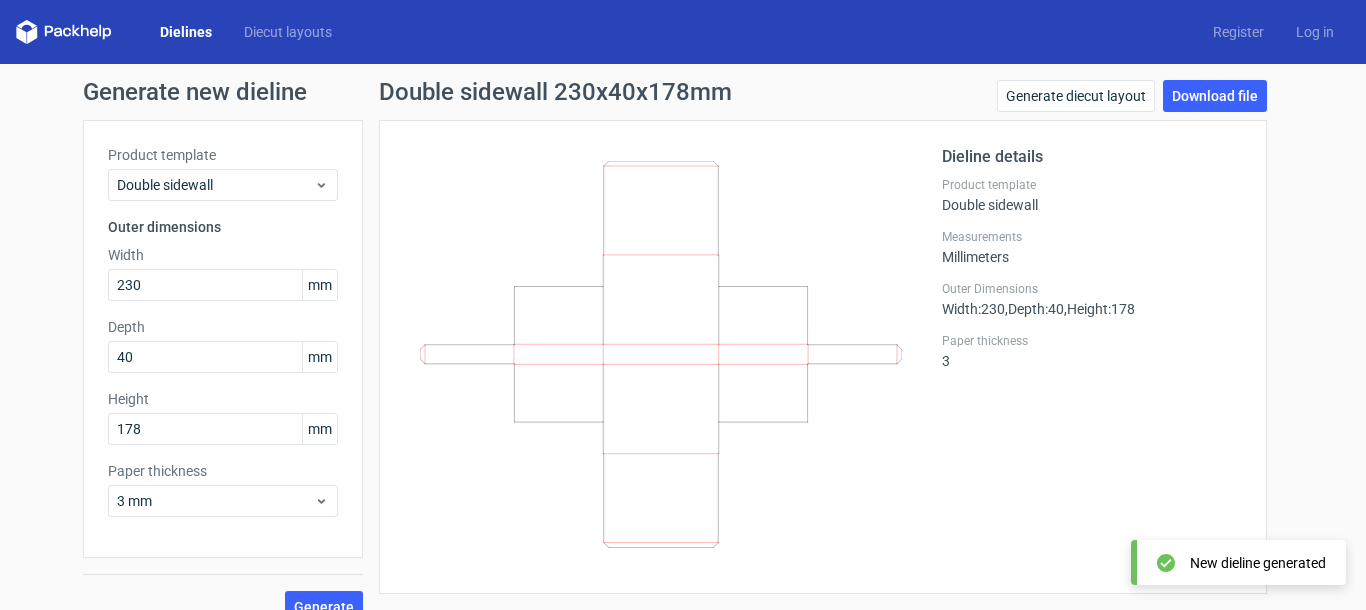 scroll, scrollTop: 29, scrollLeft: 0, axis: vertical 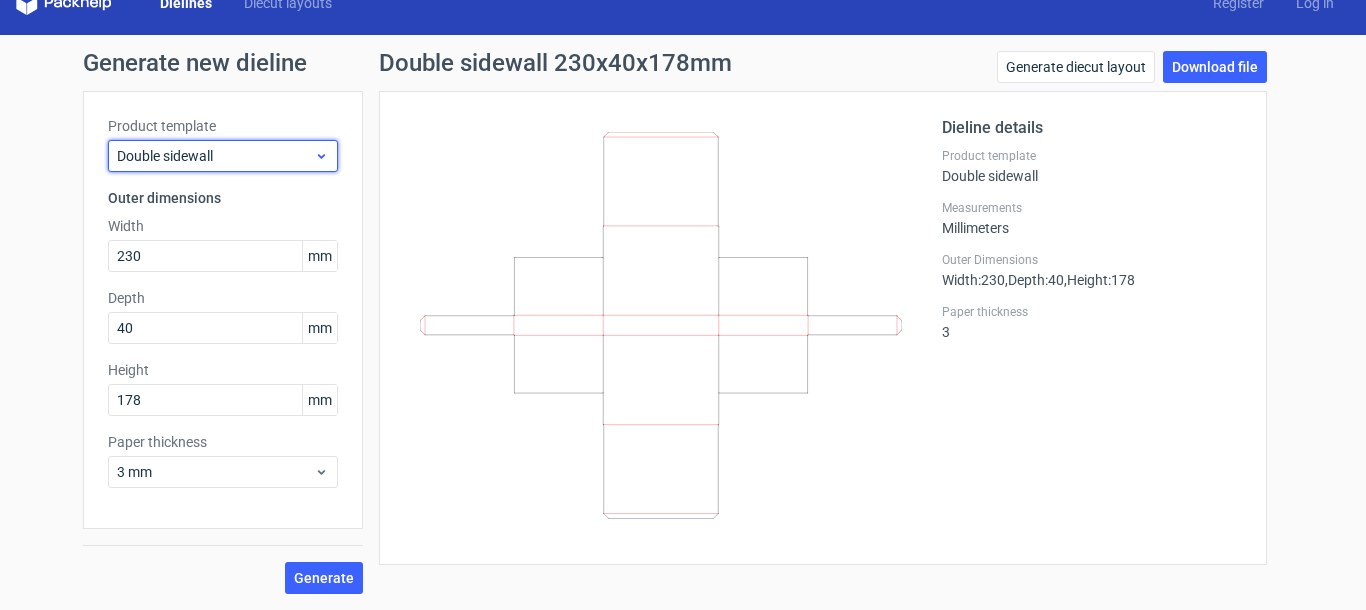 click on "Double sidewall" at bounding box center [223, 156] 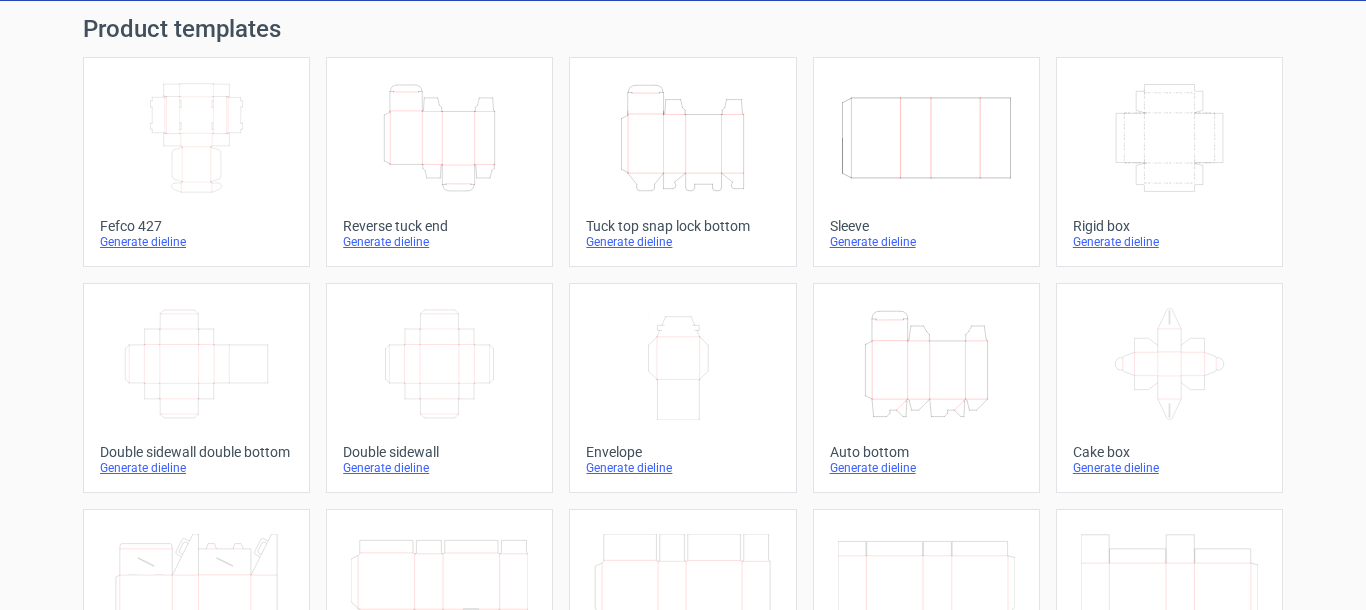 scroll, scrollTop: 0, scrollLeft: 0, axis: both 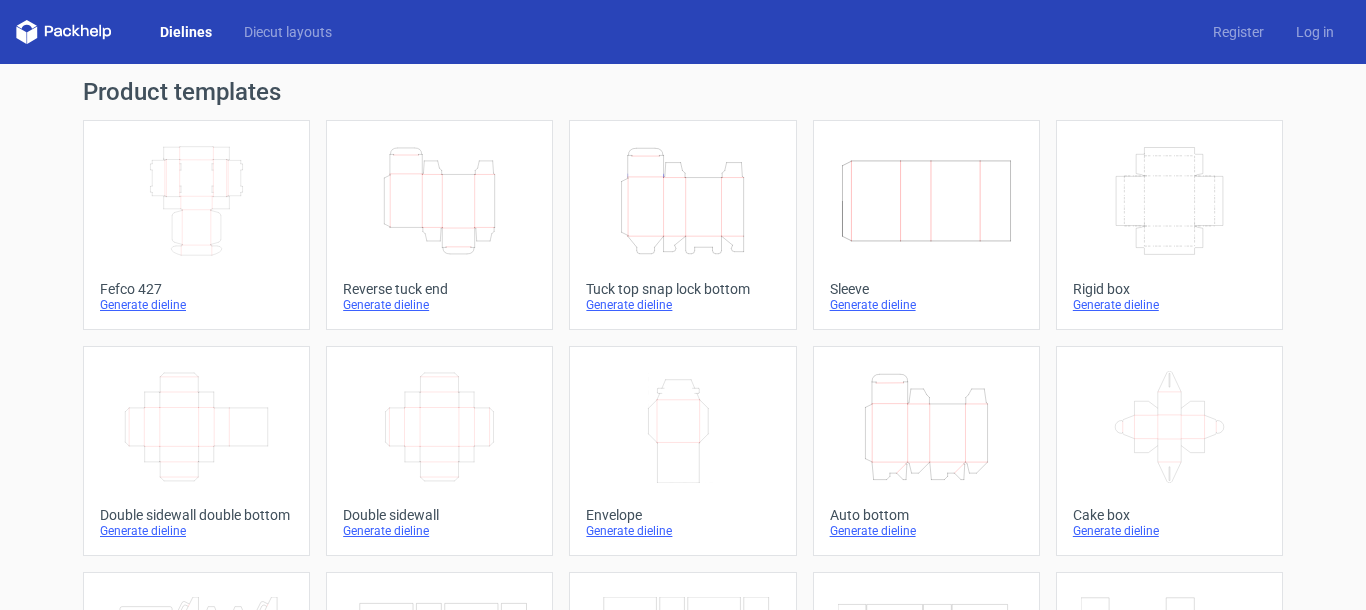 click on "Generate dieline" at bounding box center [196, 305] 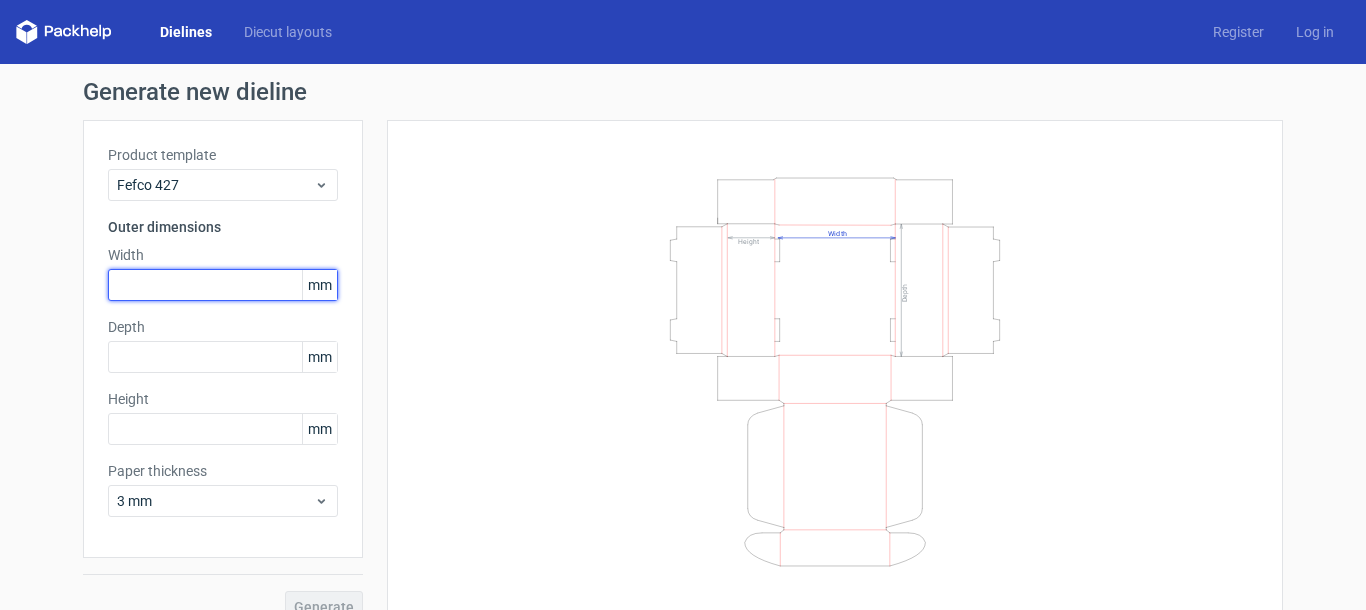click at bounding box center [223, 285] 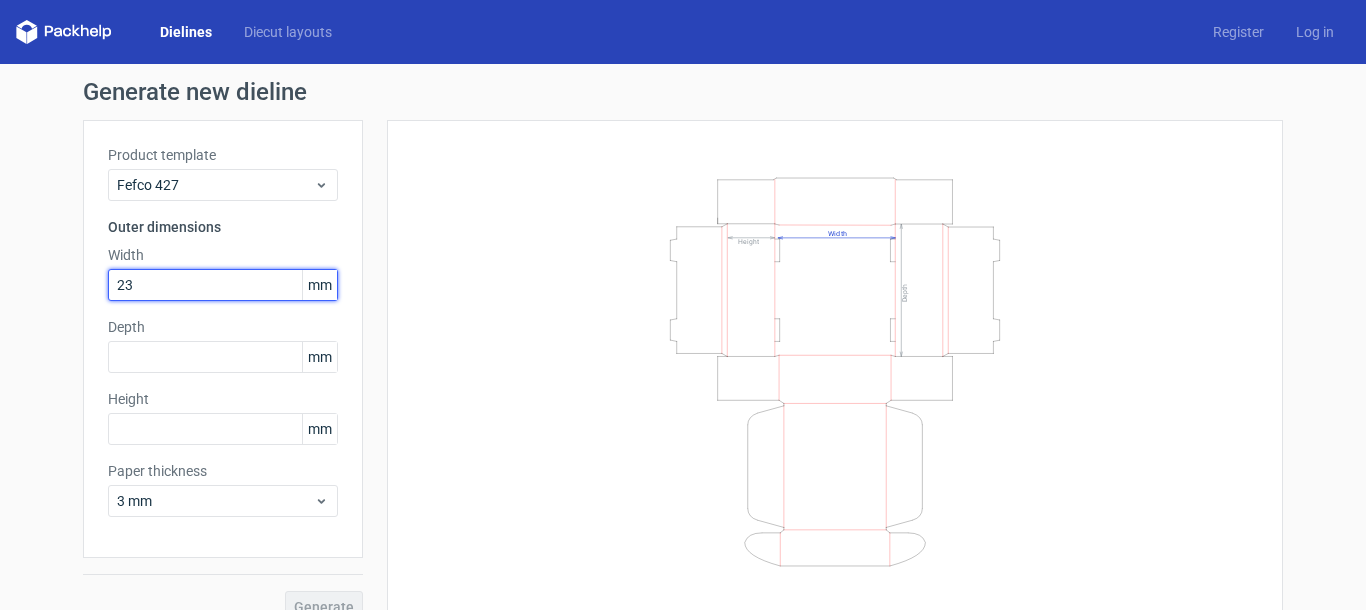 type on "230" 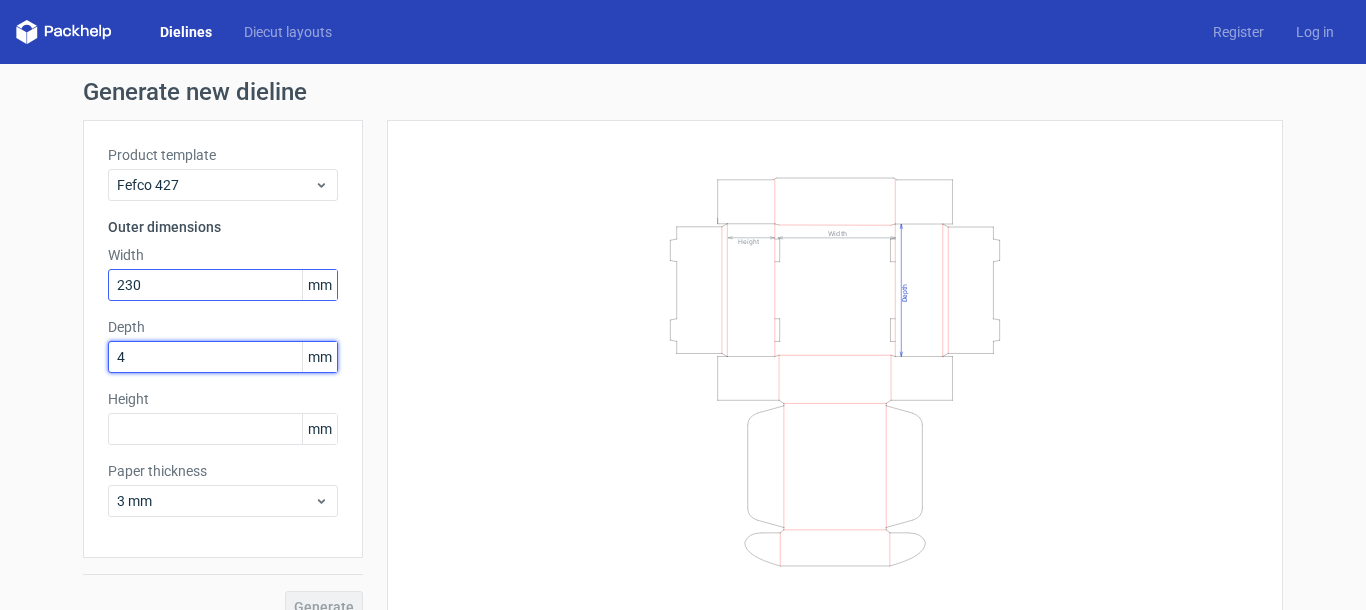 type on "40" 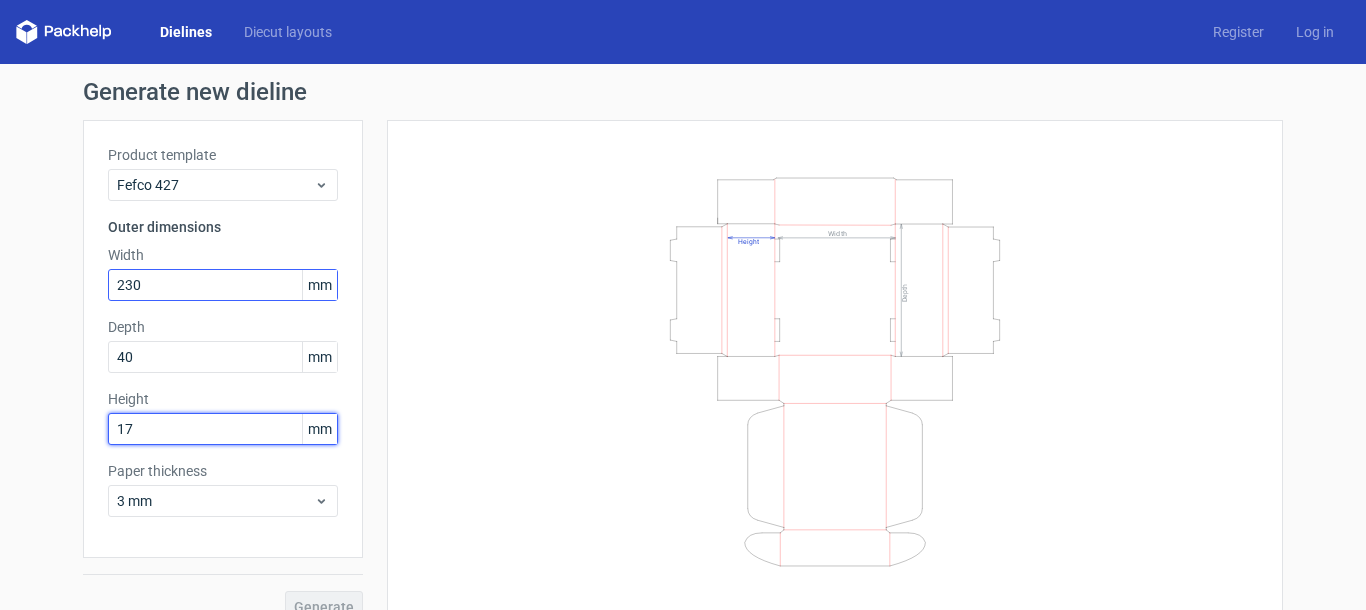 type on "178" 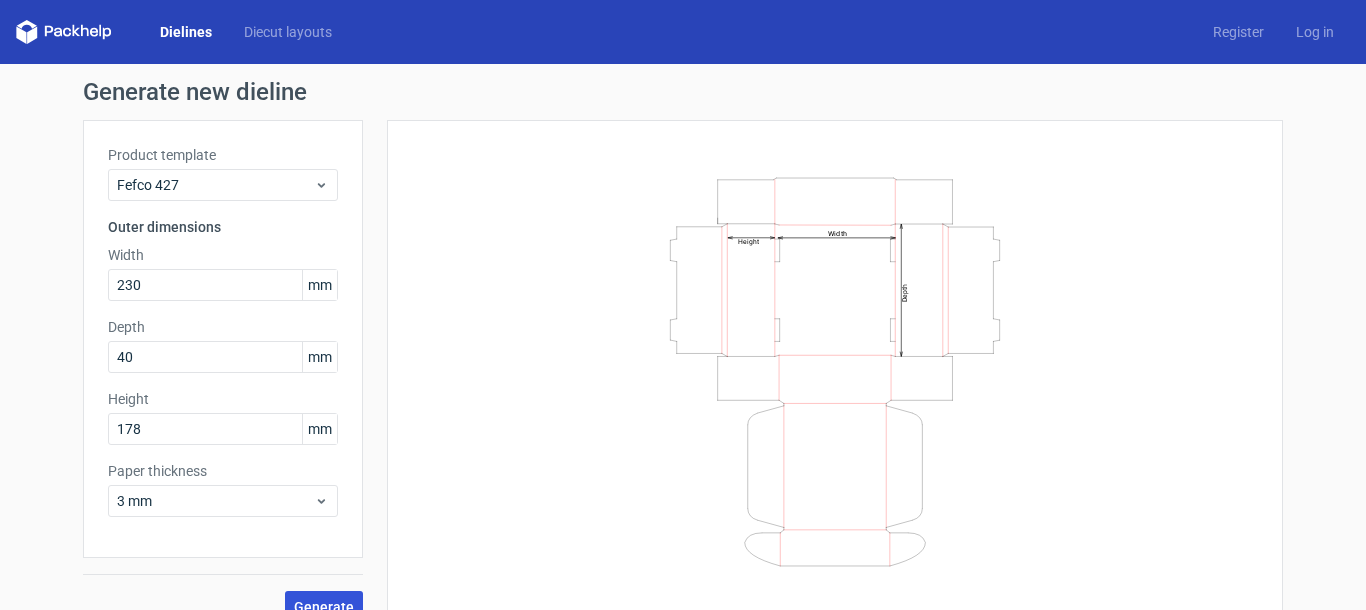click on "Generate" at bounding box center (324, 607) 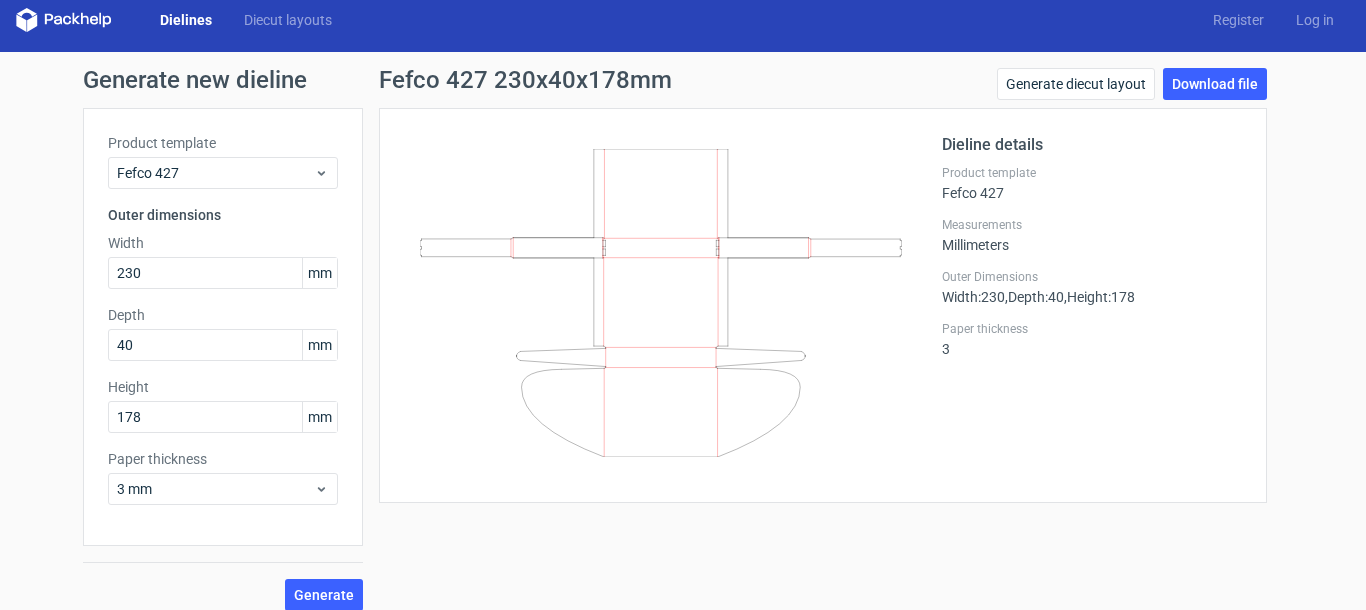scroll, scrollTop: 0, scrollLeft: 0, axis: both 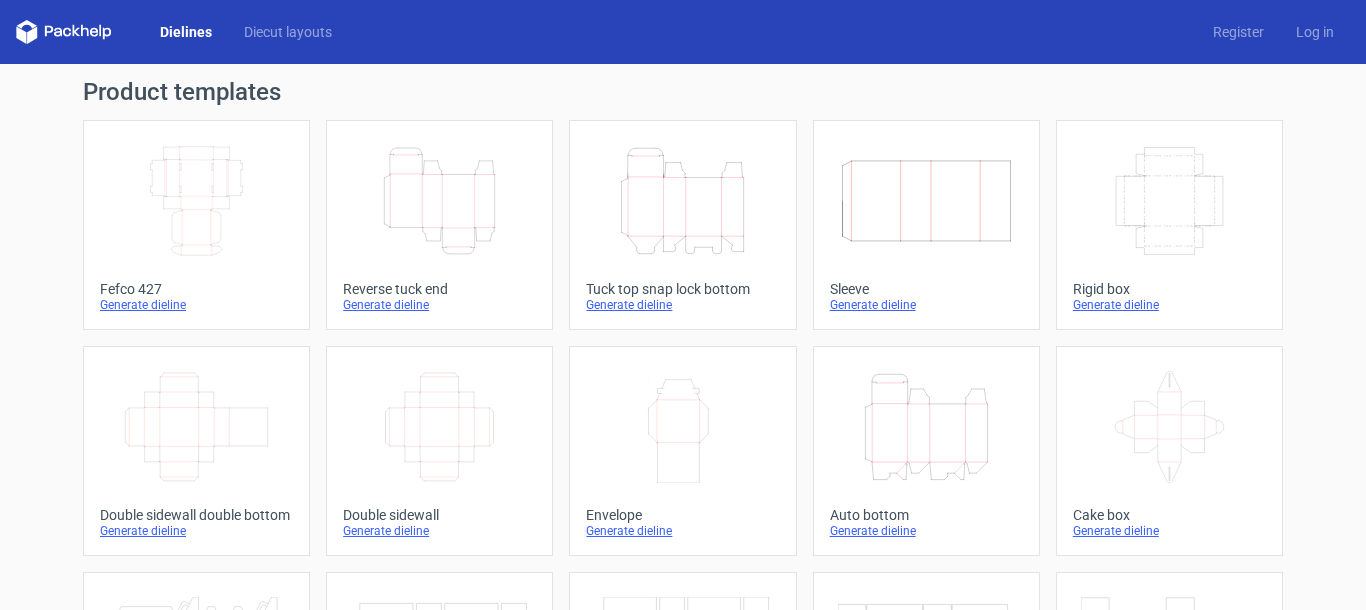 click on "Generate dieline" at bounding box center [1169, 305] 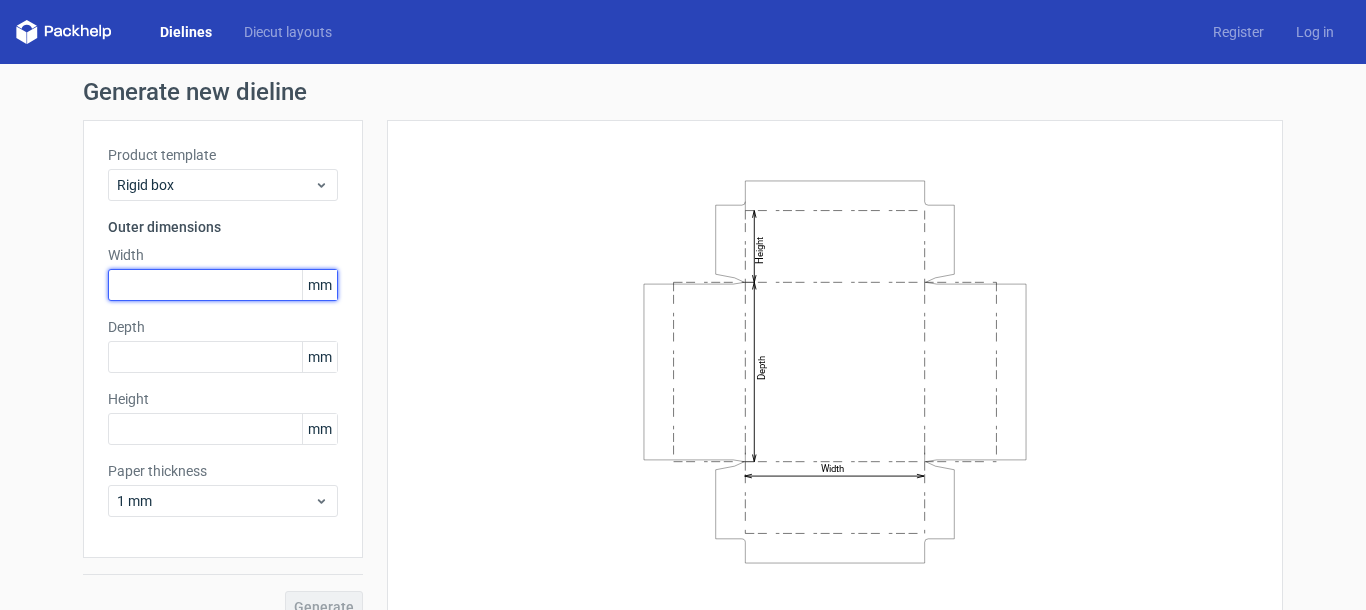 click at bounding box center [223, 285] 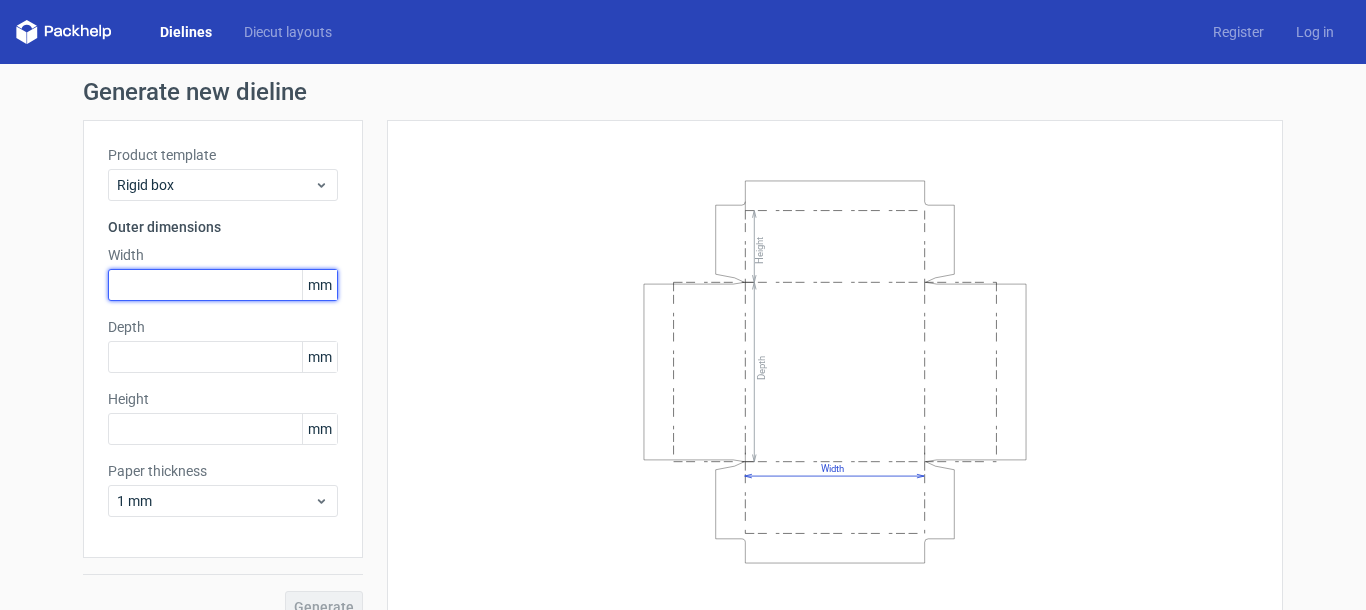 scroll, scrollTop: 29, scrollLeft: 0, axis: vertical 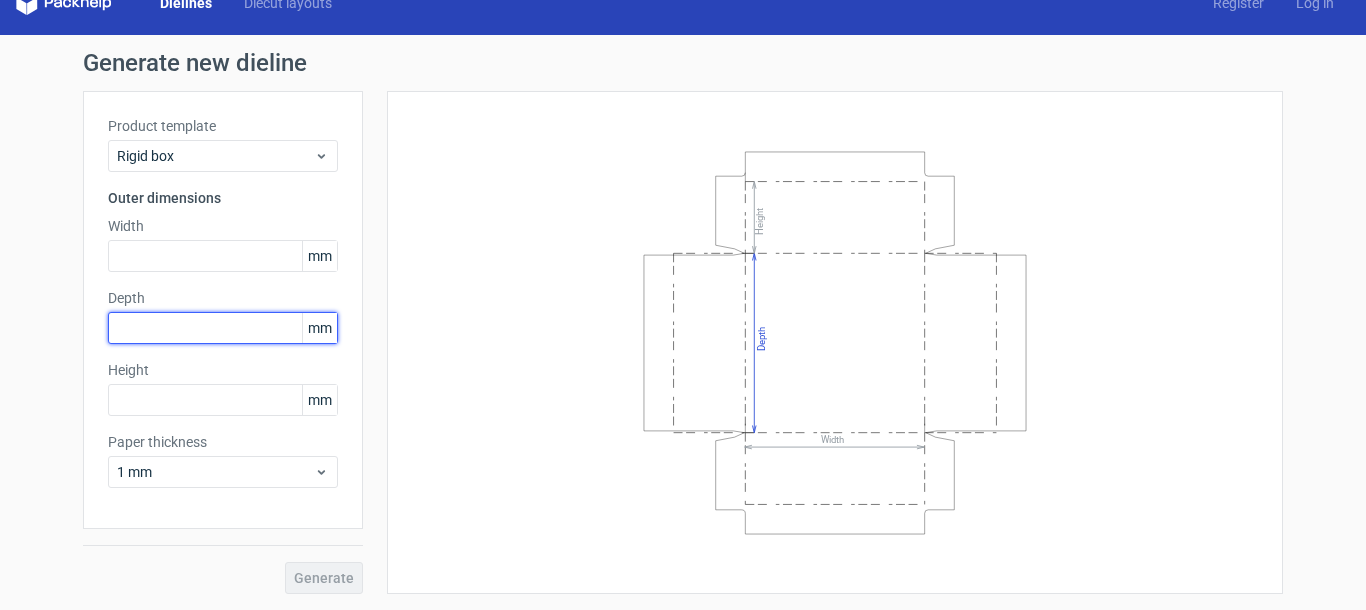 click at bounding box center (223, 328) 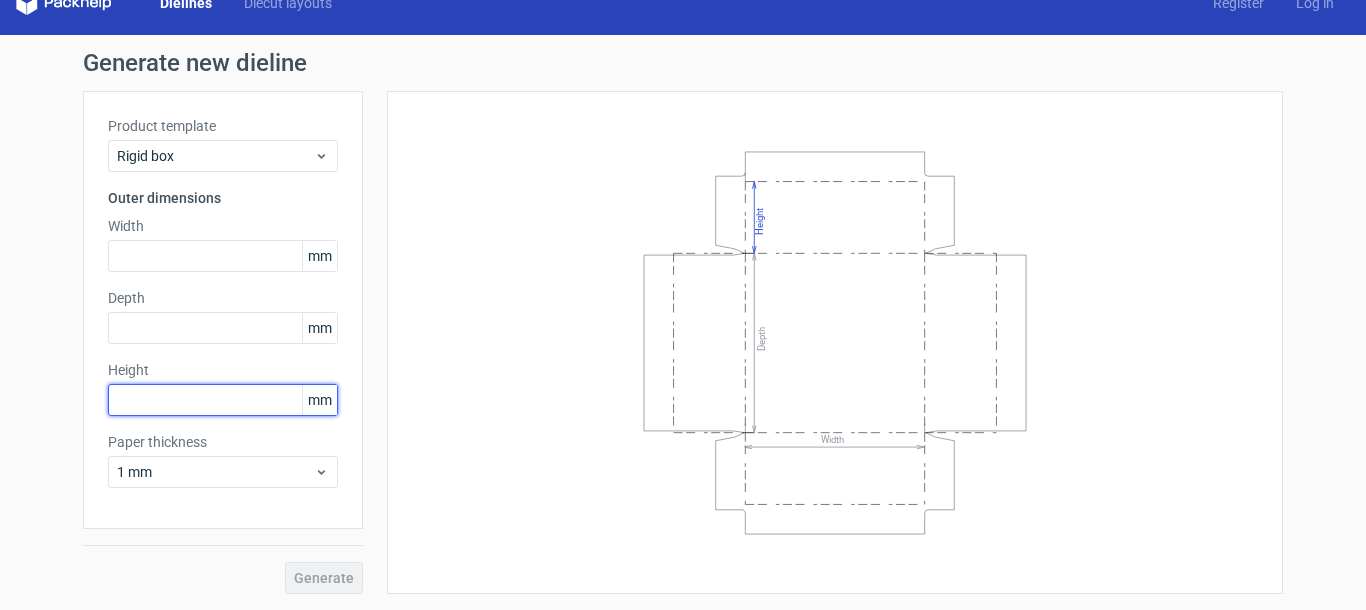 click at bounding box center [223, 400] 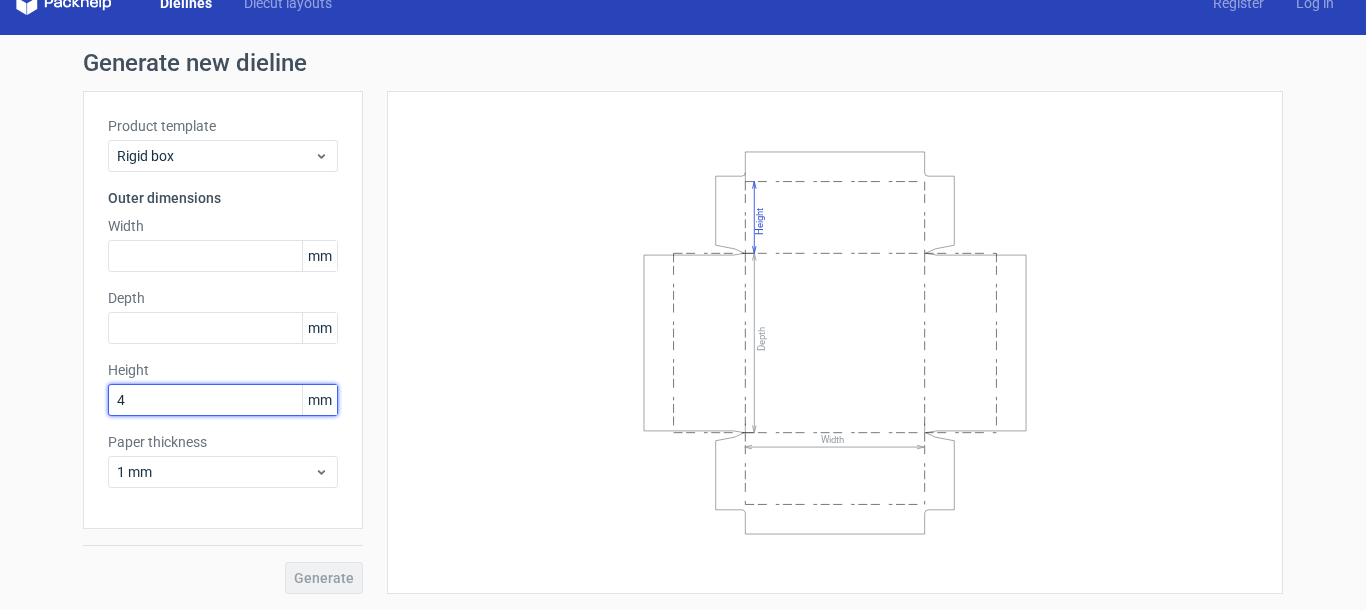 type on "40" 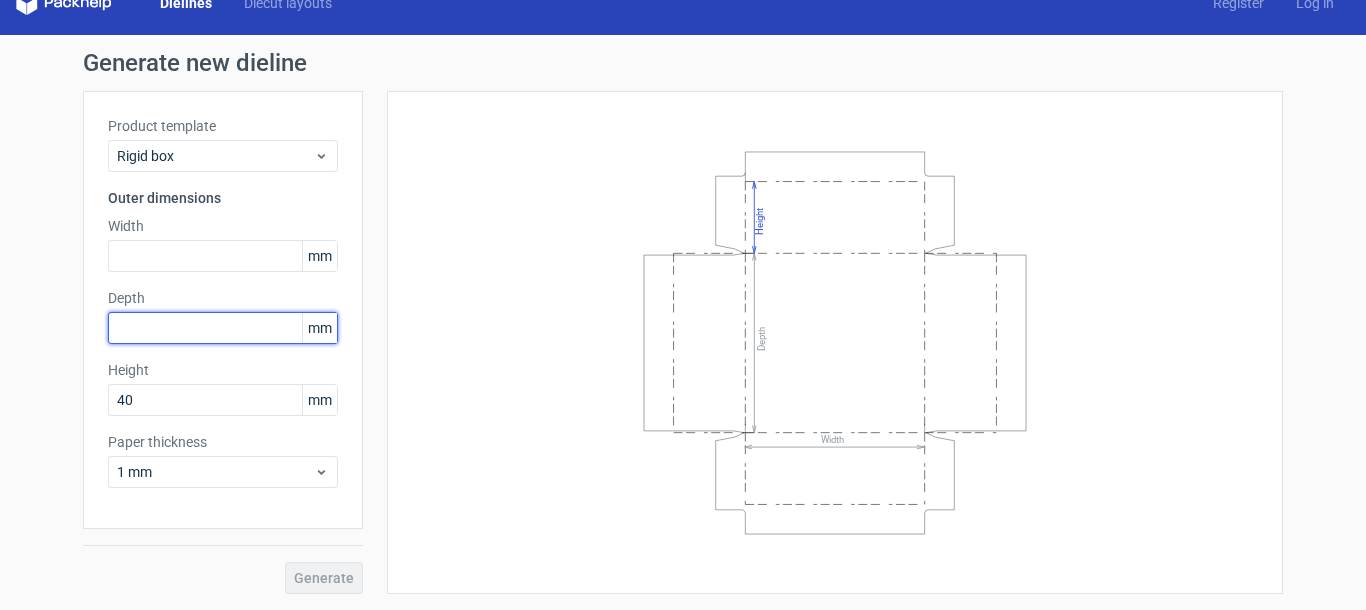click at bounding box center [223, 328] 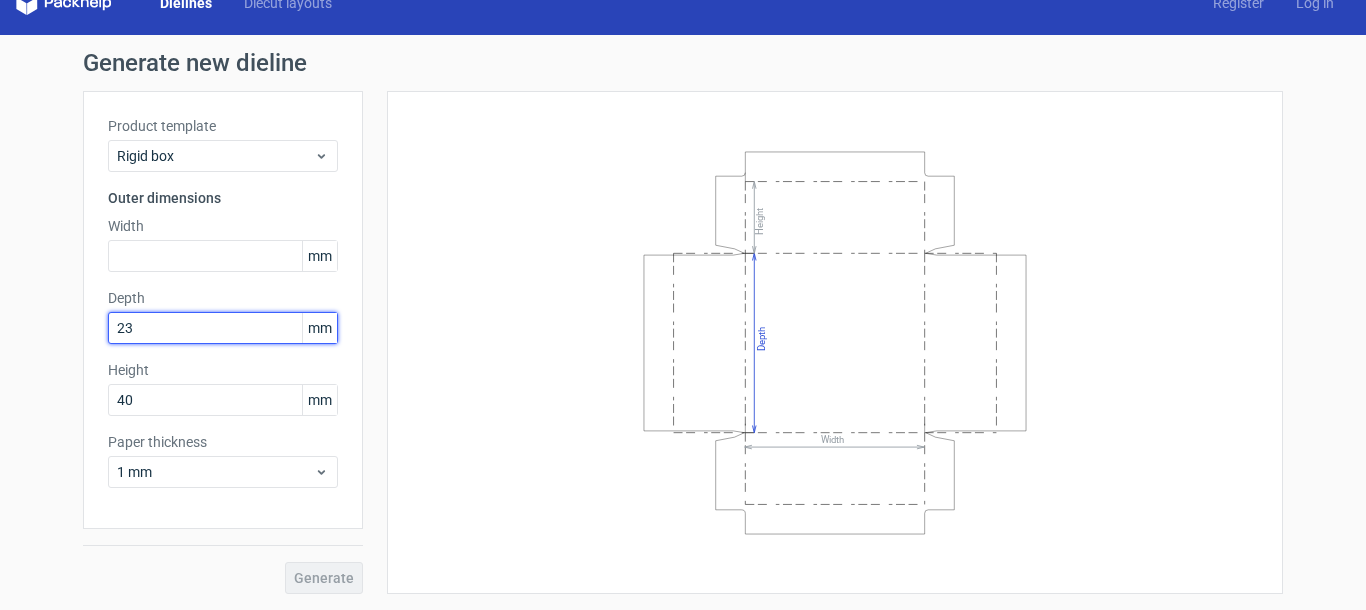 type on "230" 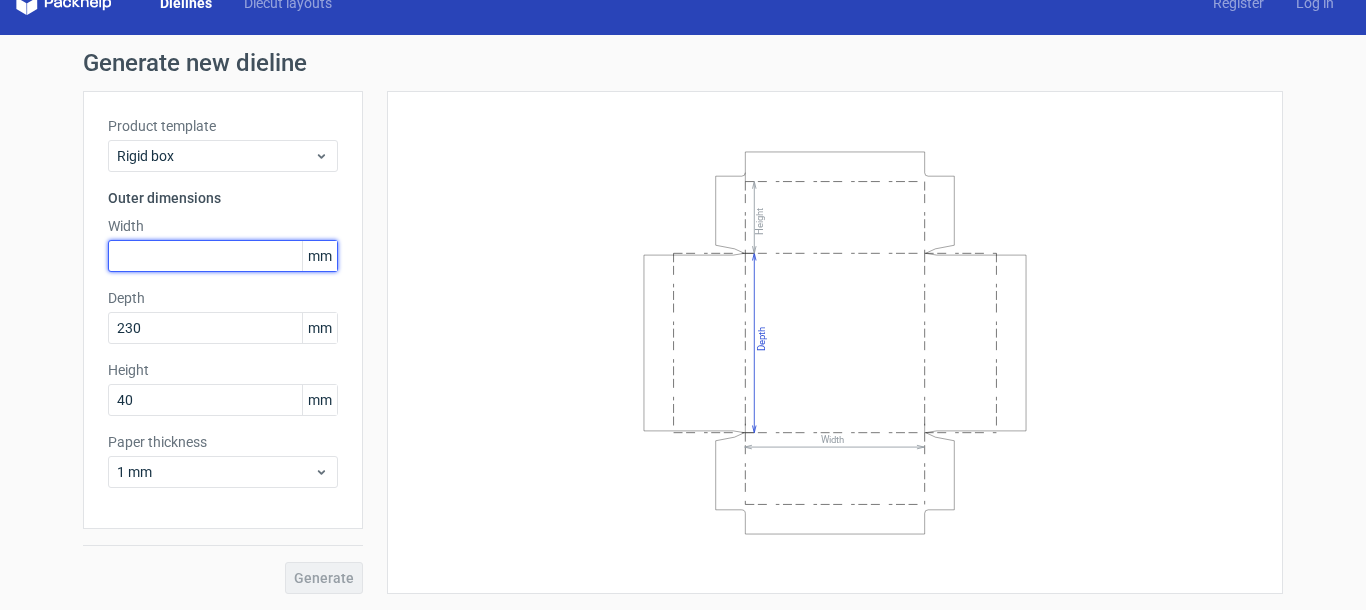 click at bounding box center (223, 256) 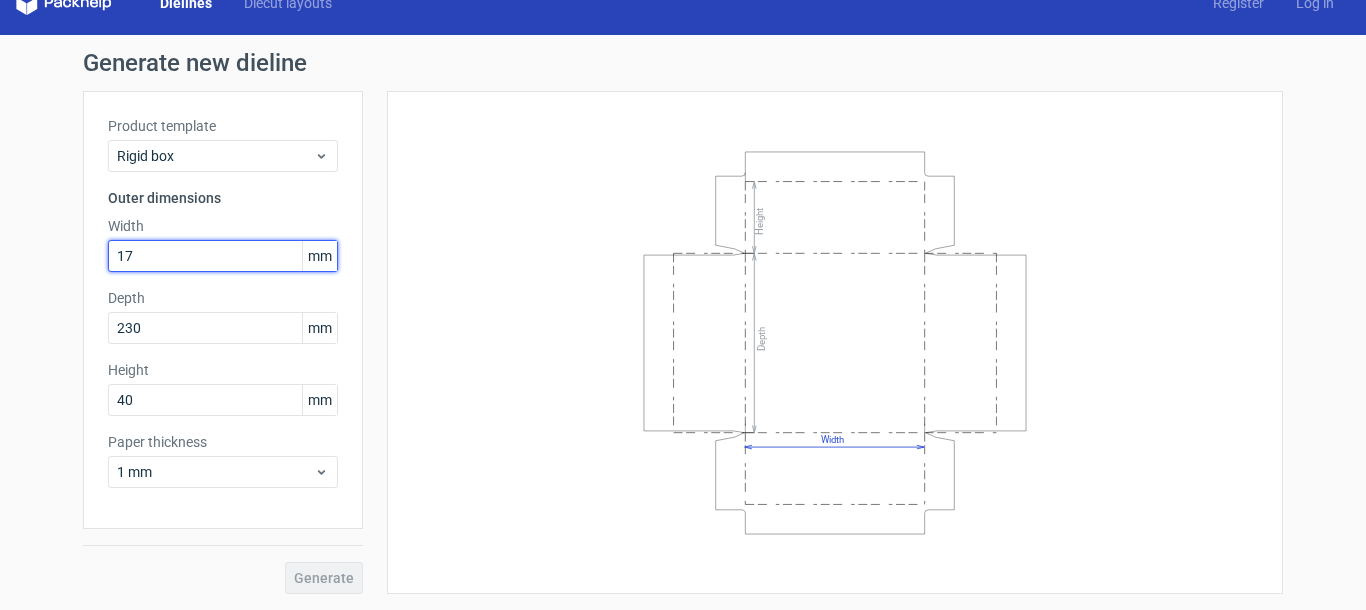drag, startPoint x: 136, startPoint y: 258, endPoint x: 79, endPoint y: 247, distance: 58.0517 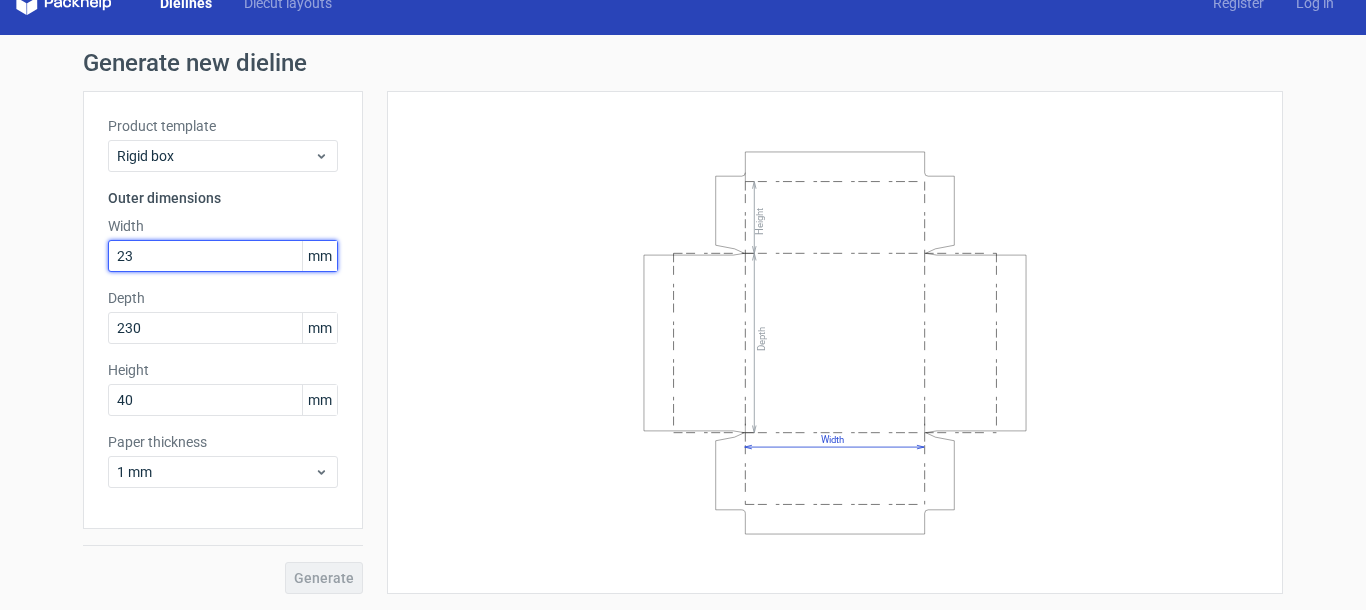 type on "230" 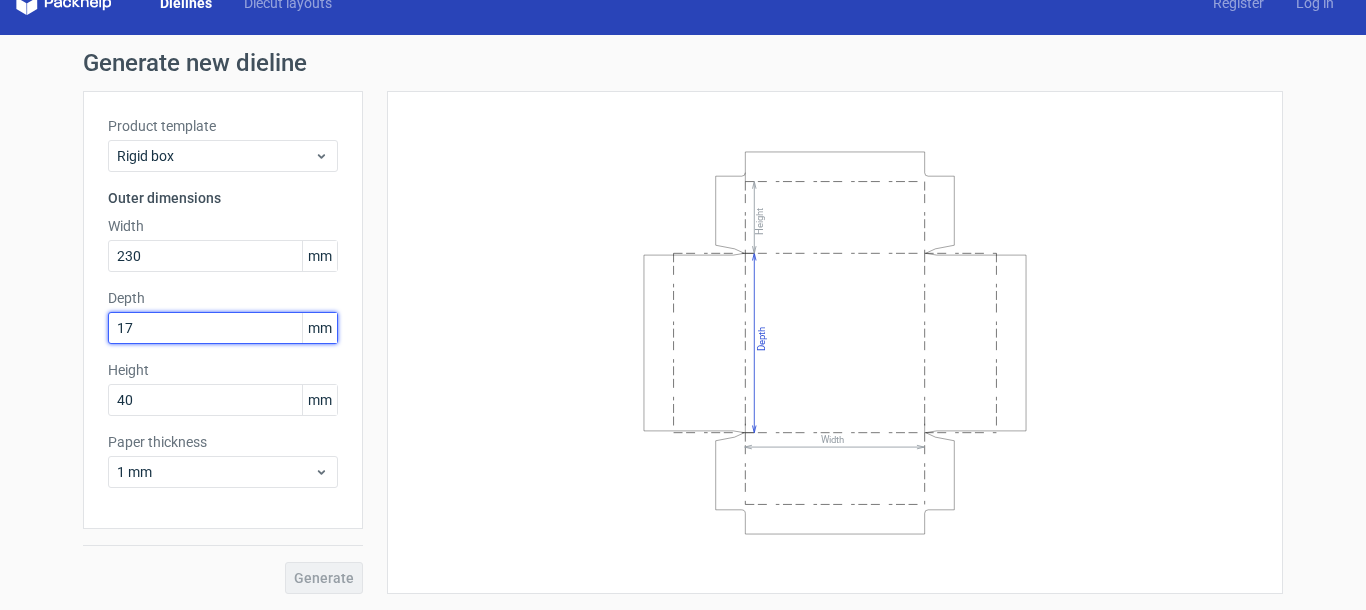 type on "178" 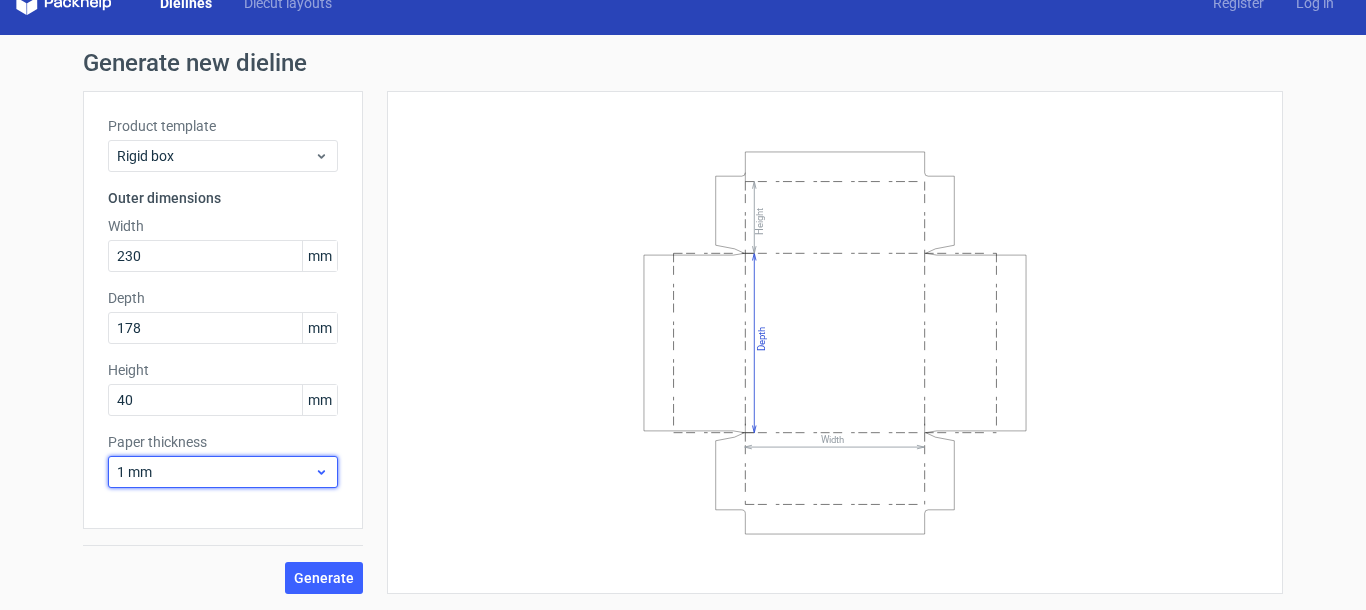 click on "1 mm" at bounding box center [215, 472] 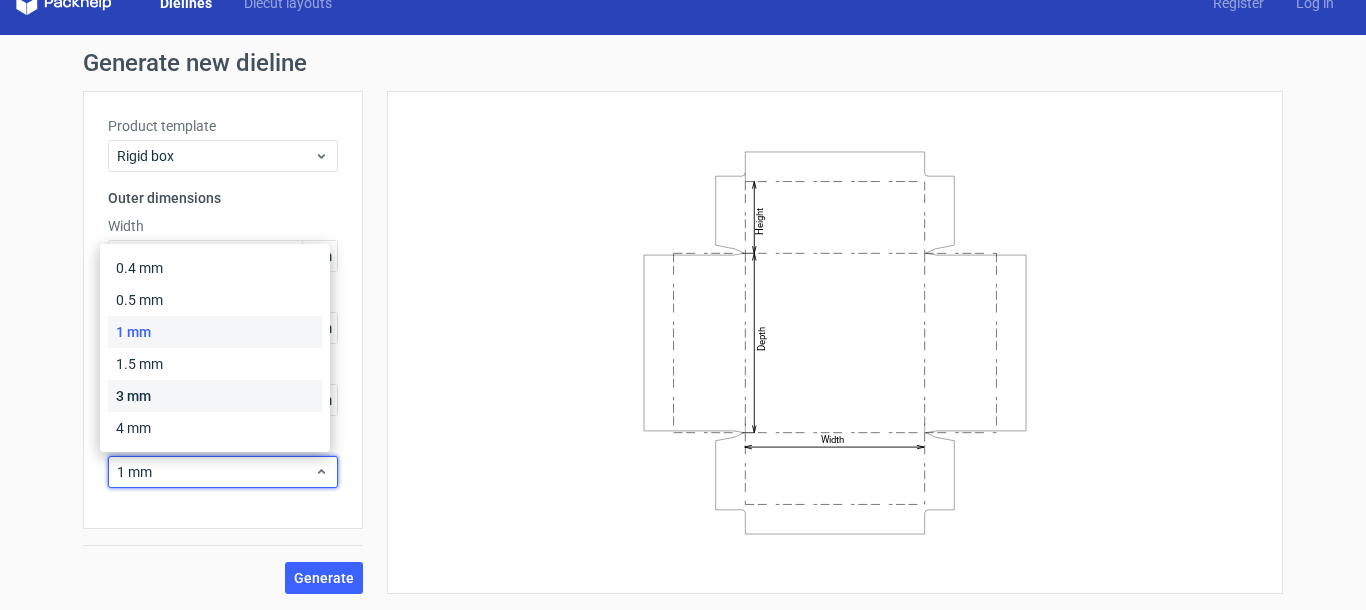 click on "3 mm" at bounding box center (215, 396) 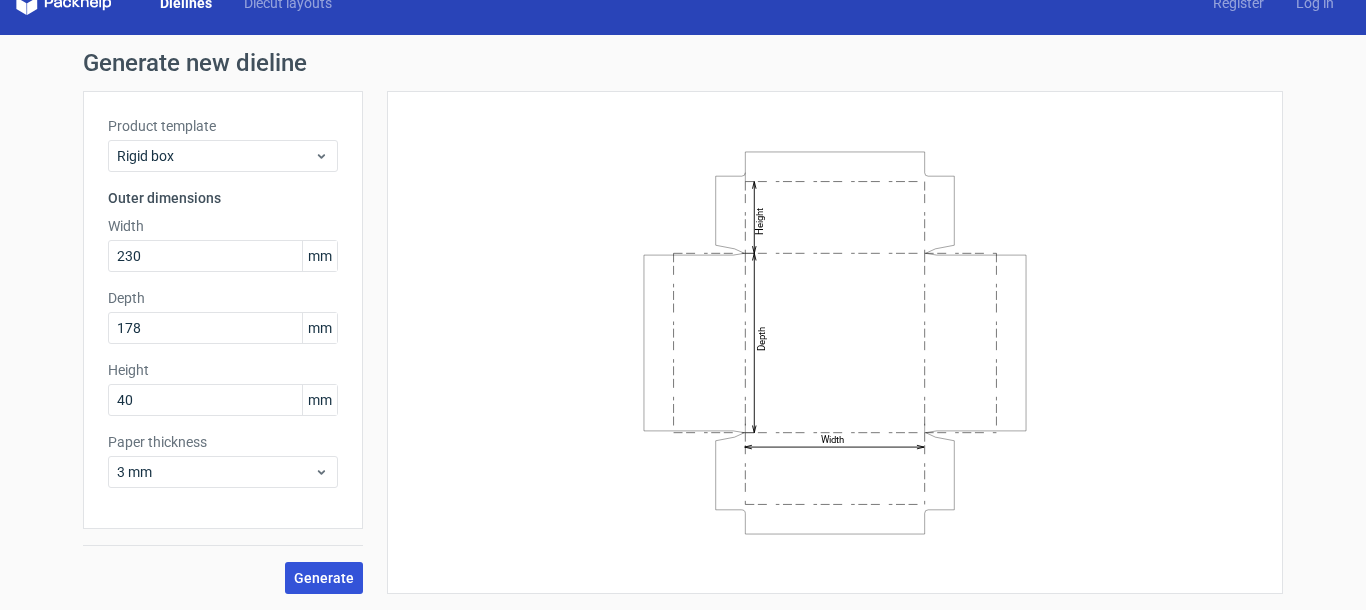 click on "Generate" at bounding box center (324, 578) 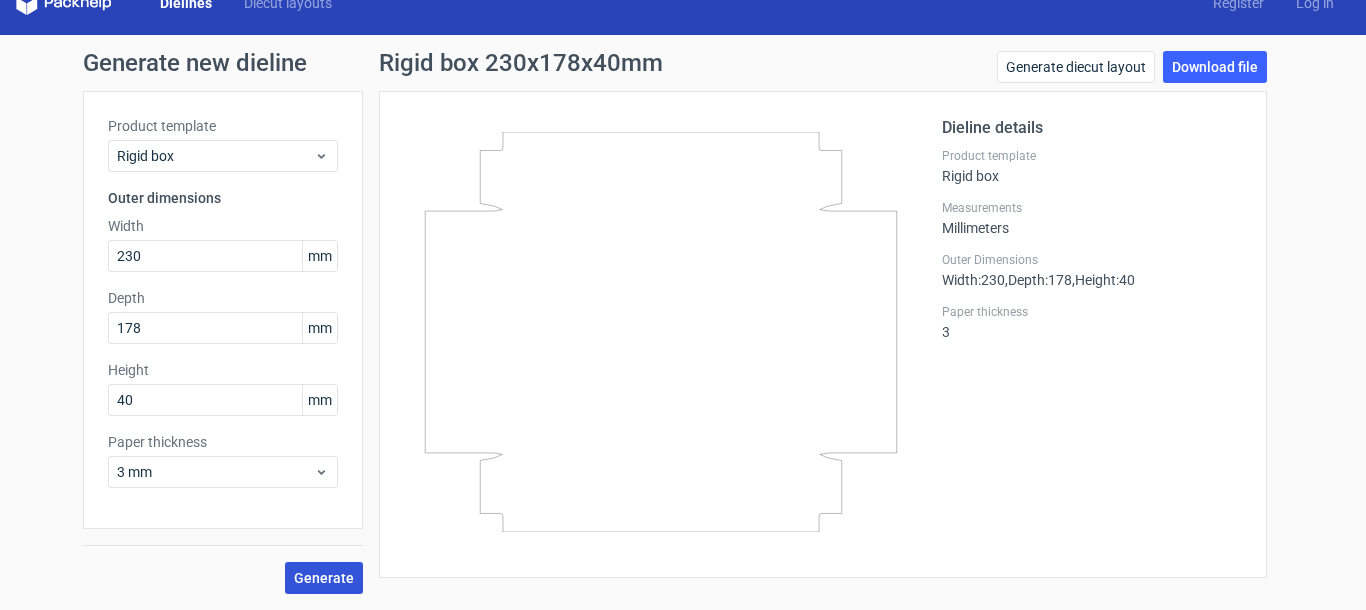 click on "Generate" at bounding box center (324, 578) 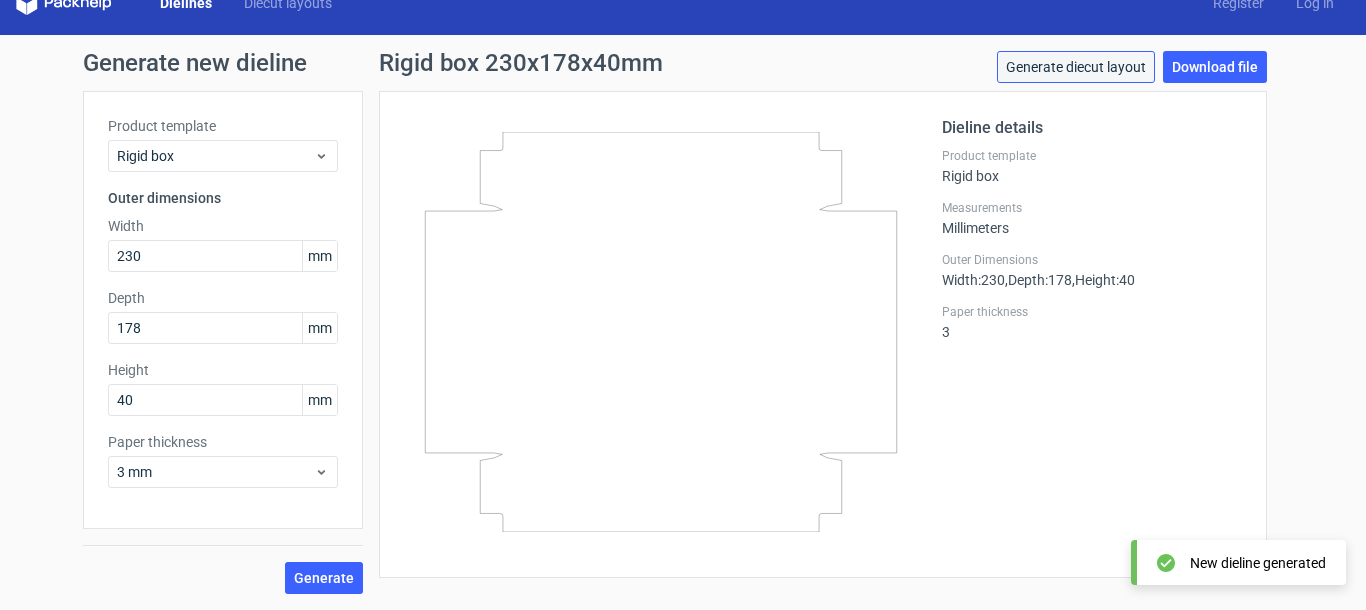 click on "Generate diecut layout" at bounding box center (1076, 67) 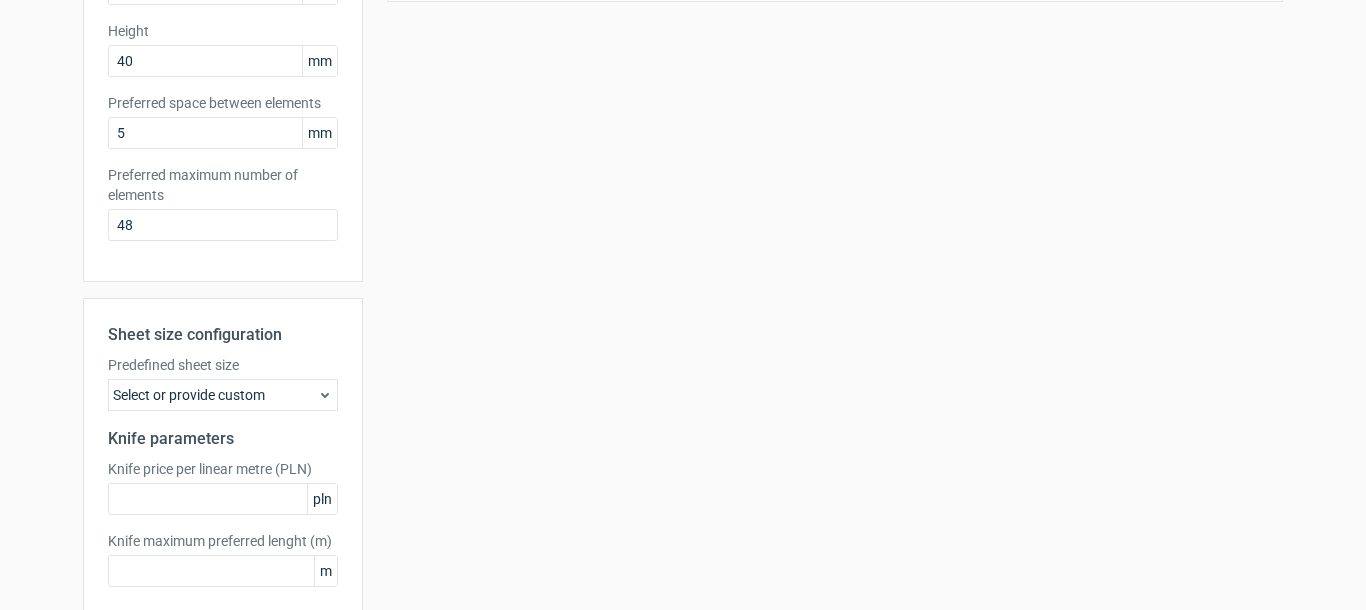 scroll, scrollTop: 263, scrollLeft: 0, axis: vertical 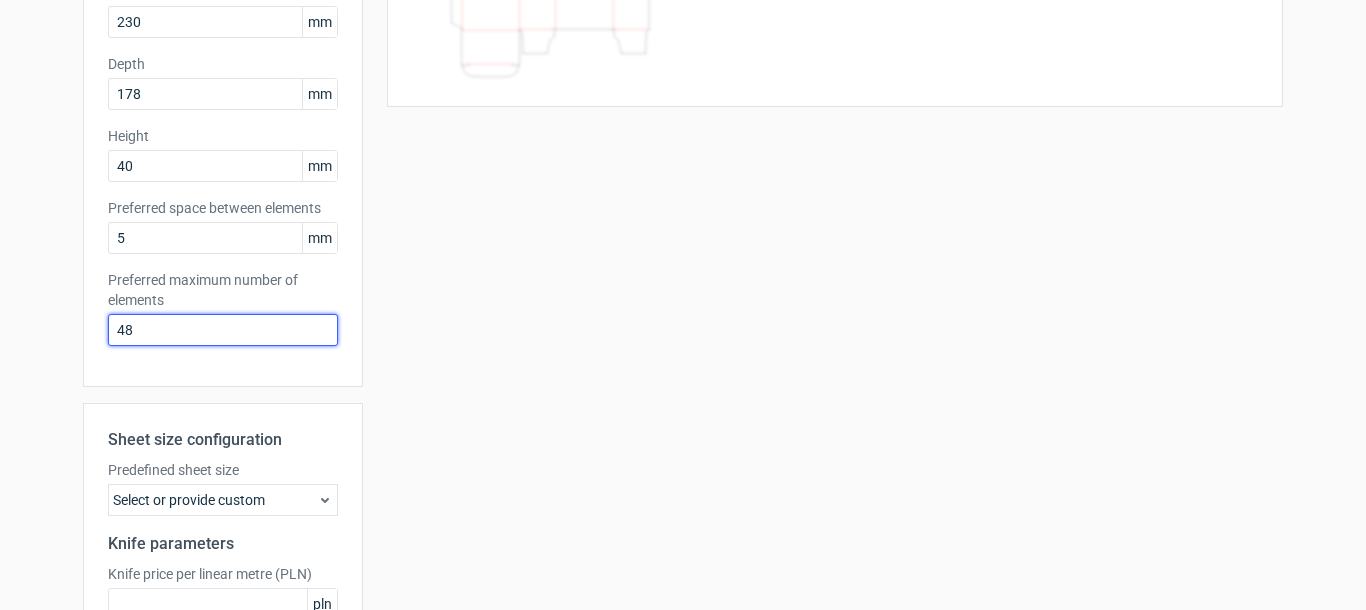 click on "48" at bounding box center [223, 330] 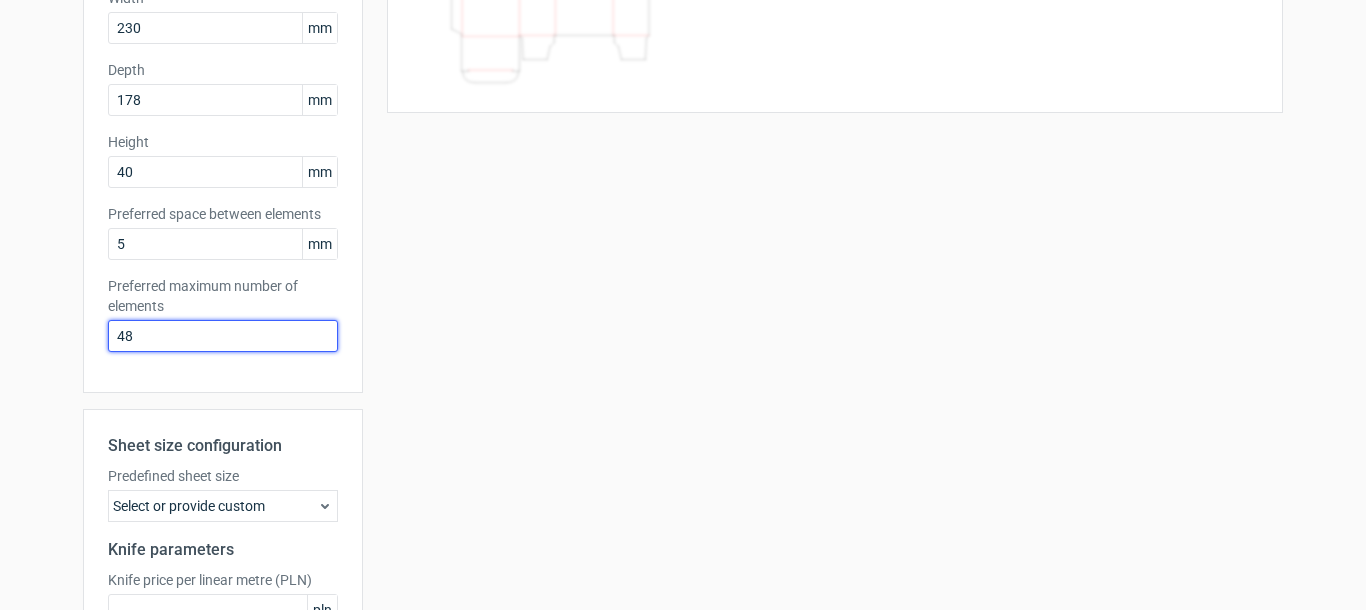 scroll, scrollTop: 263, scrollLeft: 0, axis: vertical 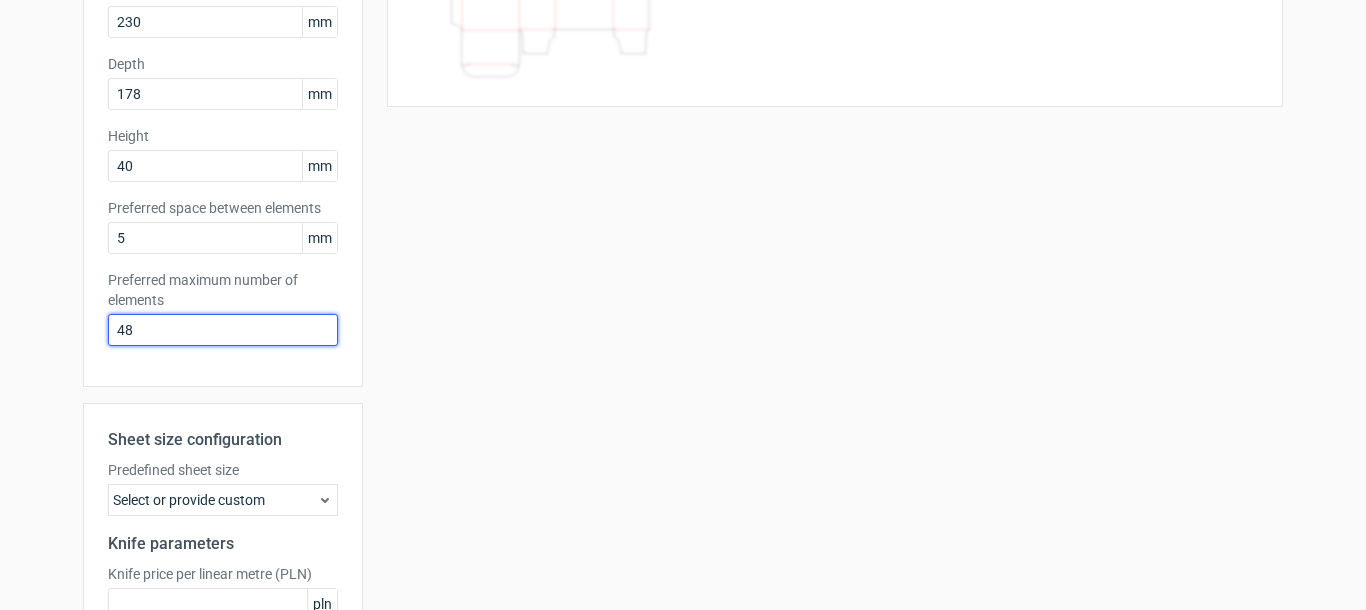drag, startPoint x: 172, startPoint y: 328, endPoint x: 60, endPoint y: 334, distance: 112.1606 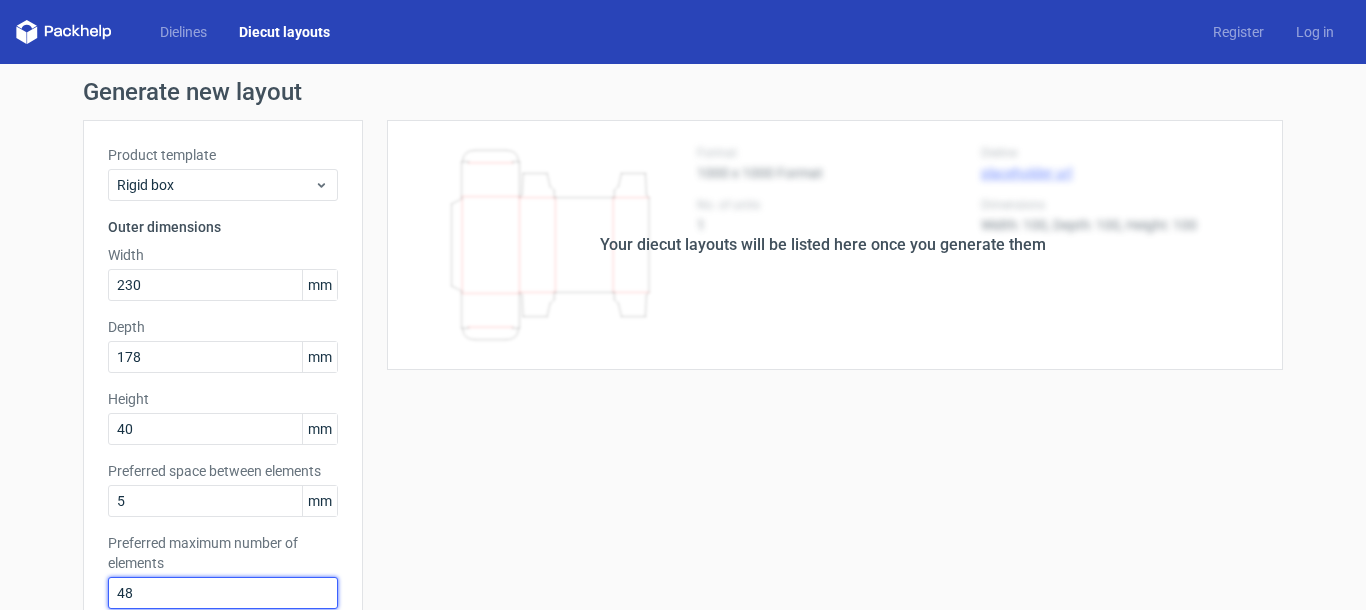scroll, scrollTop: 467, scrollLeft: 0, axis: vertical 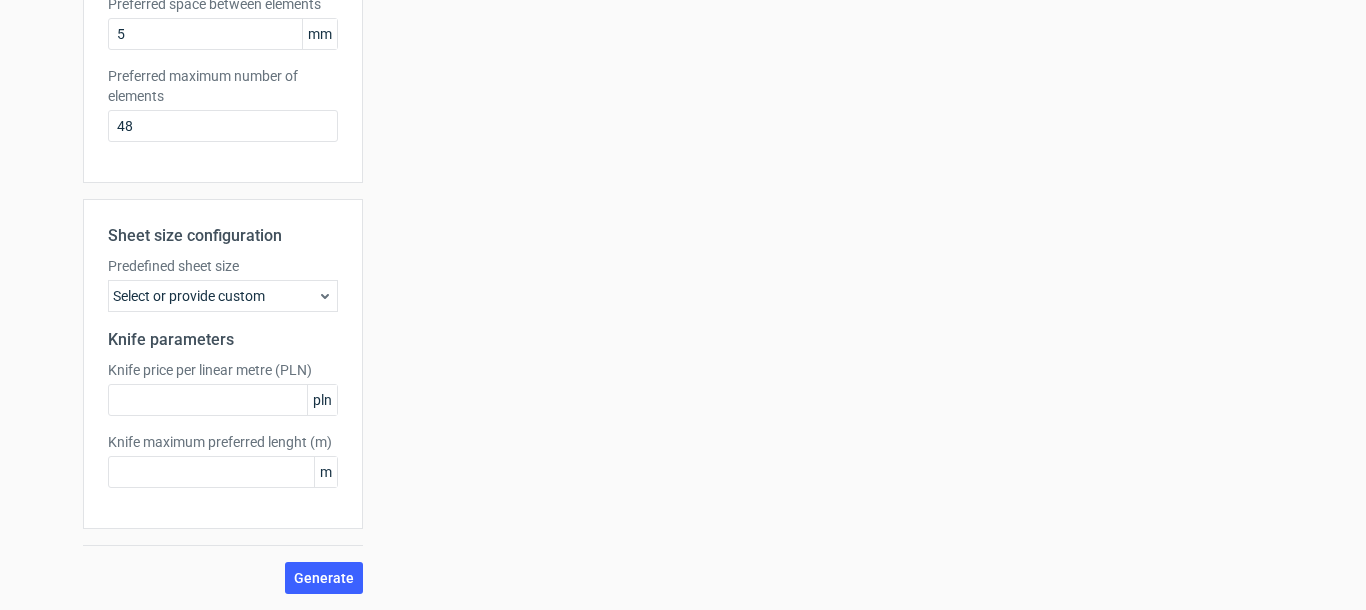 click 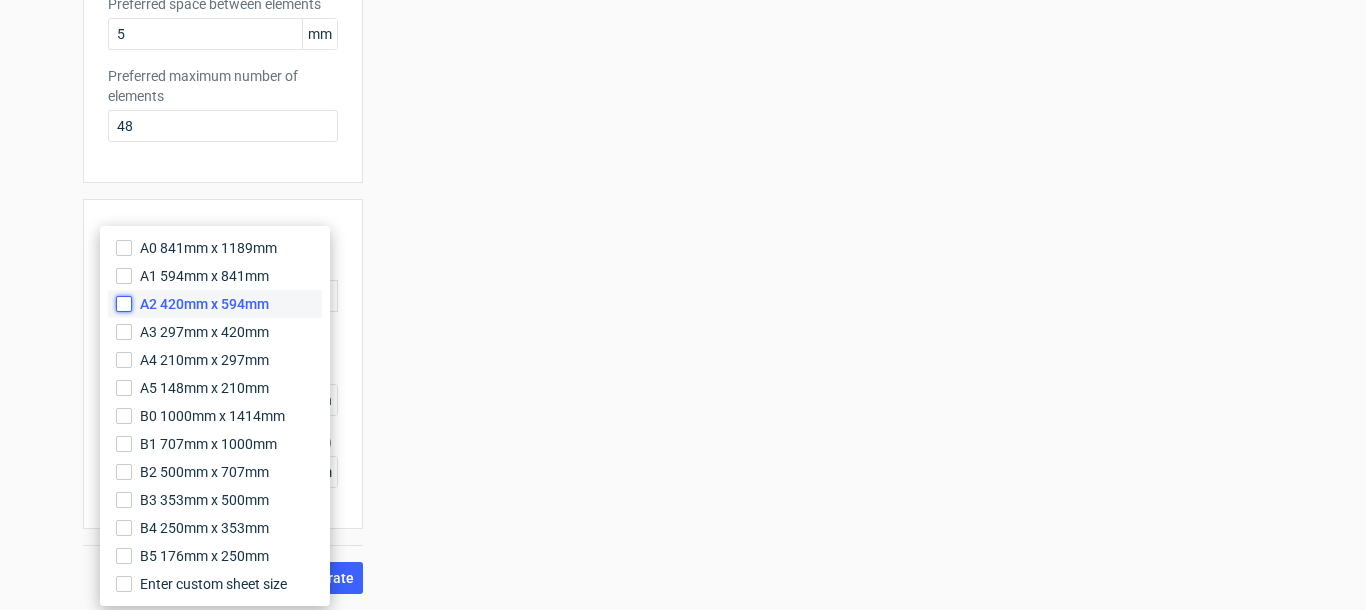click on "A2 420mm x 594mm" at bounding box center [124, 304] 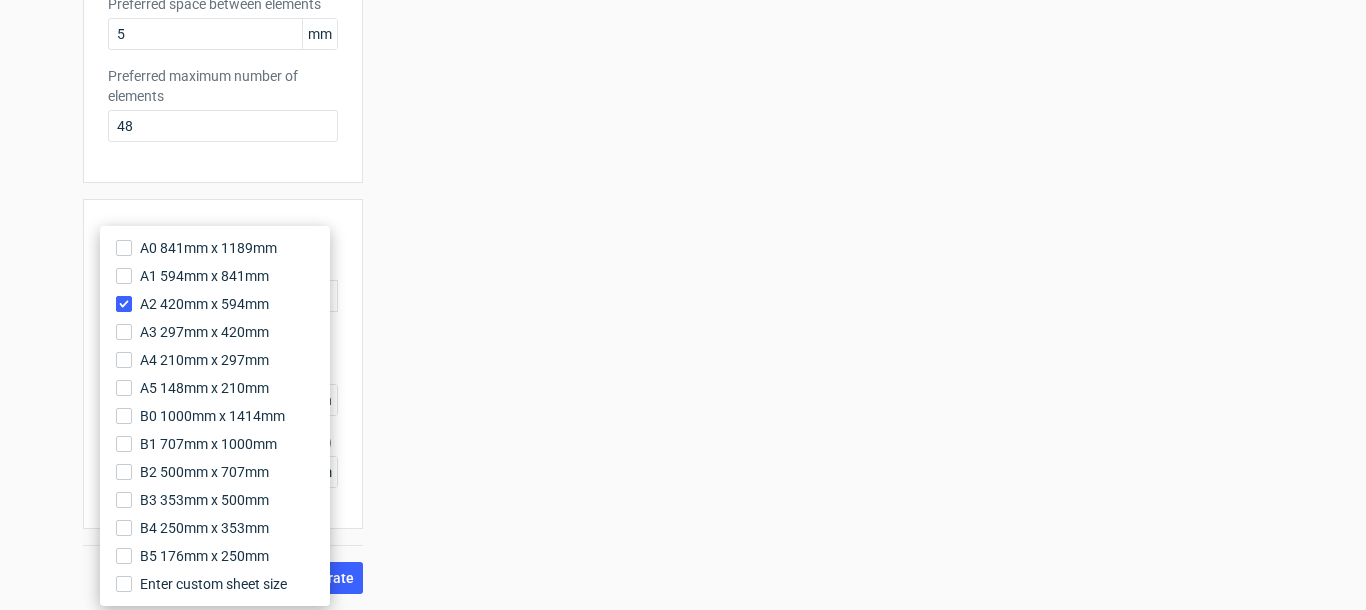 click on "Your diecut layouts will be listed here once you generate them  Height   Depth   Width  Format 1000 x 1000 Format No. of units 1 Dieline placeholder url Dimensions Width: 100, Depth: 100, Height: 100" at bounding box center [823, 123] 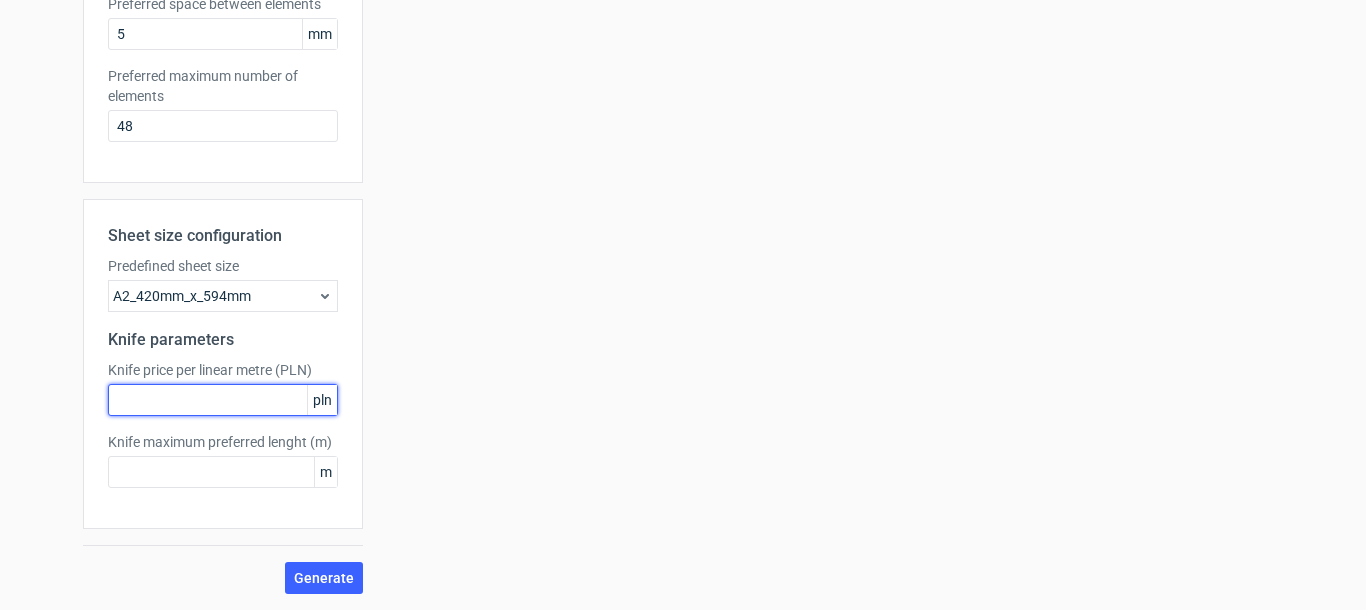 click at bounding box center [223, 400] 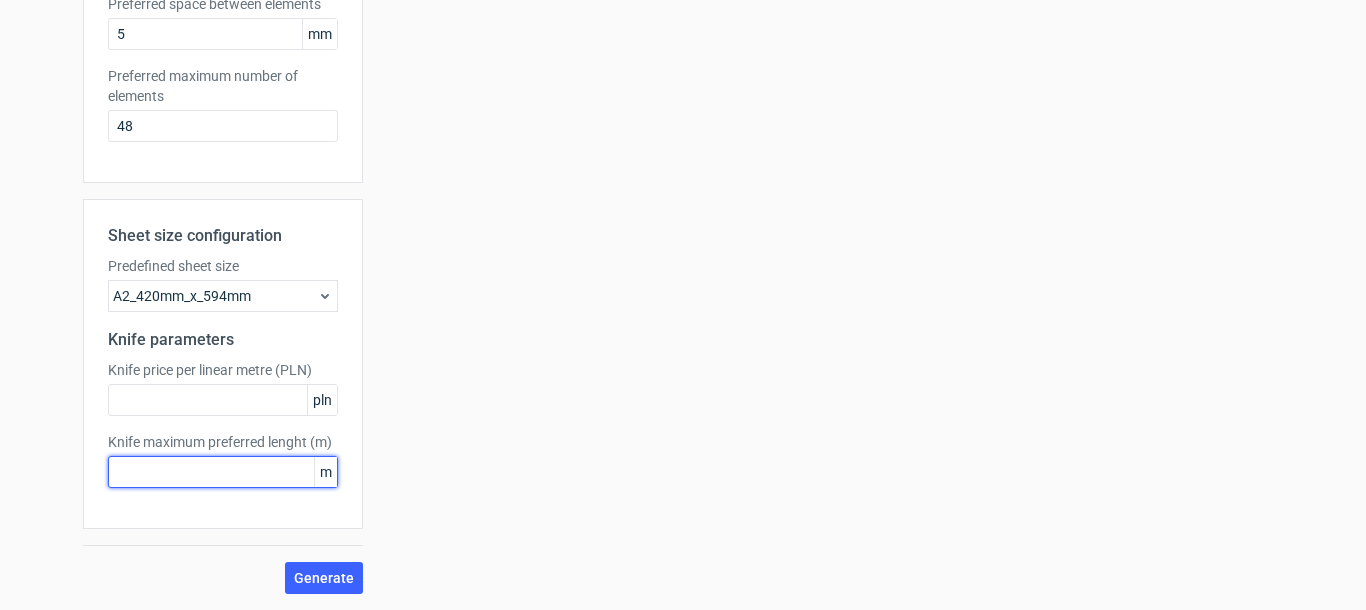 click at bounding box center (223, 472) 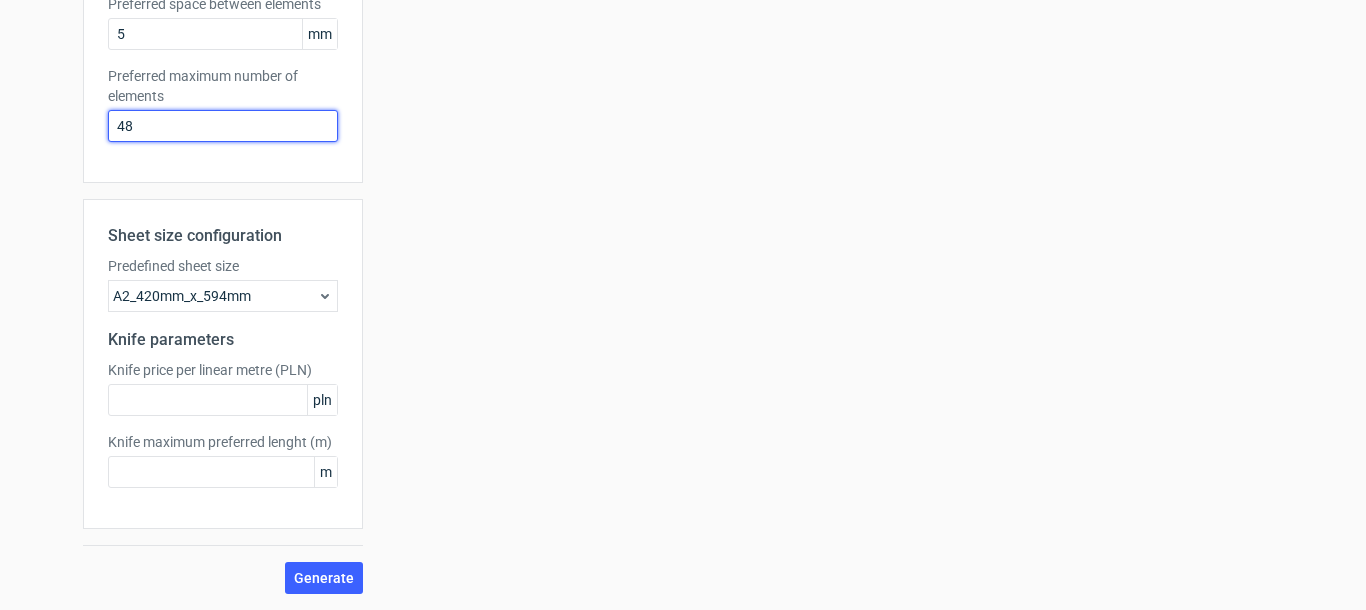 drag, startPoint x: 166, startPoint y: 129, endPoint x: 28, endPoint y: 121, distance: 138.23169 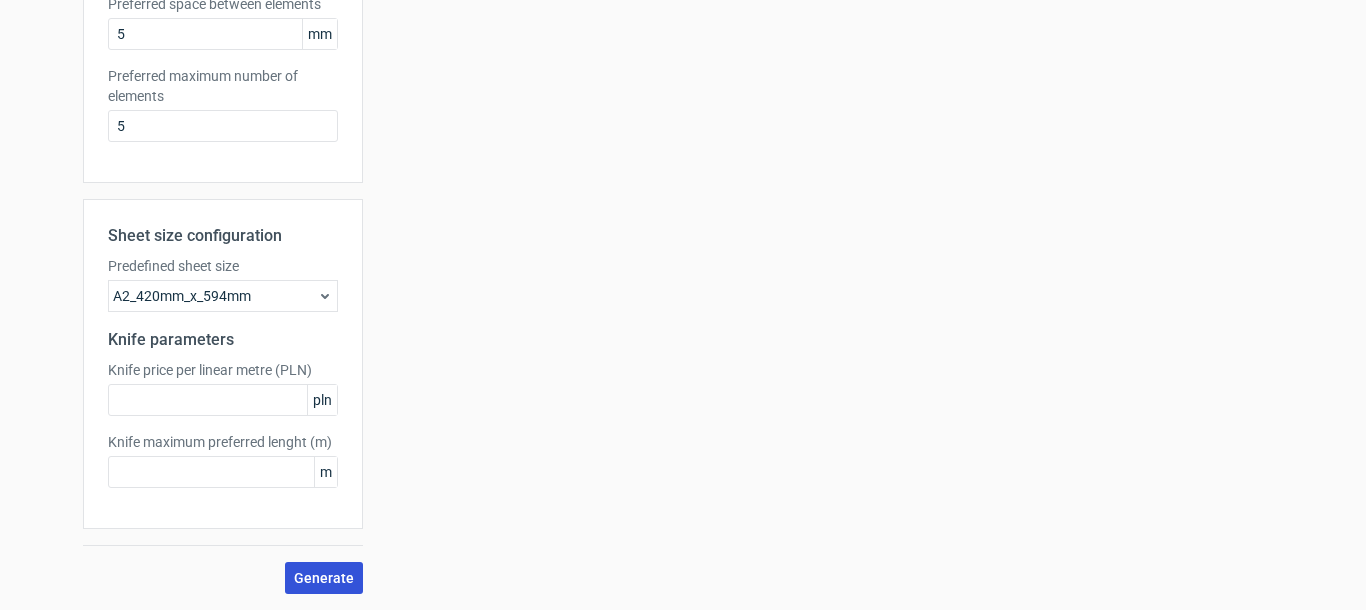 click on "Generate" at bounding box center (324, 578) 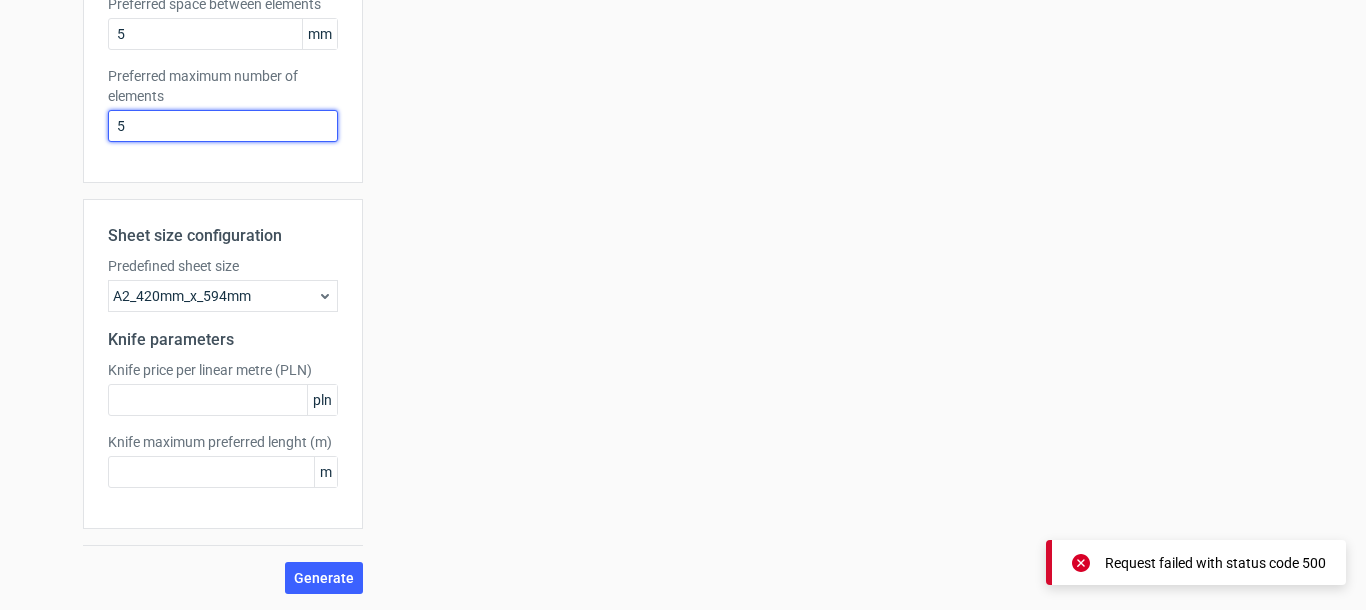 drag, startPoint x: 138, startPoint y: 127, endPoint x: 47, endPoint y: 129, distance: 91.02197 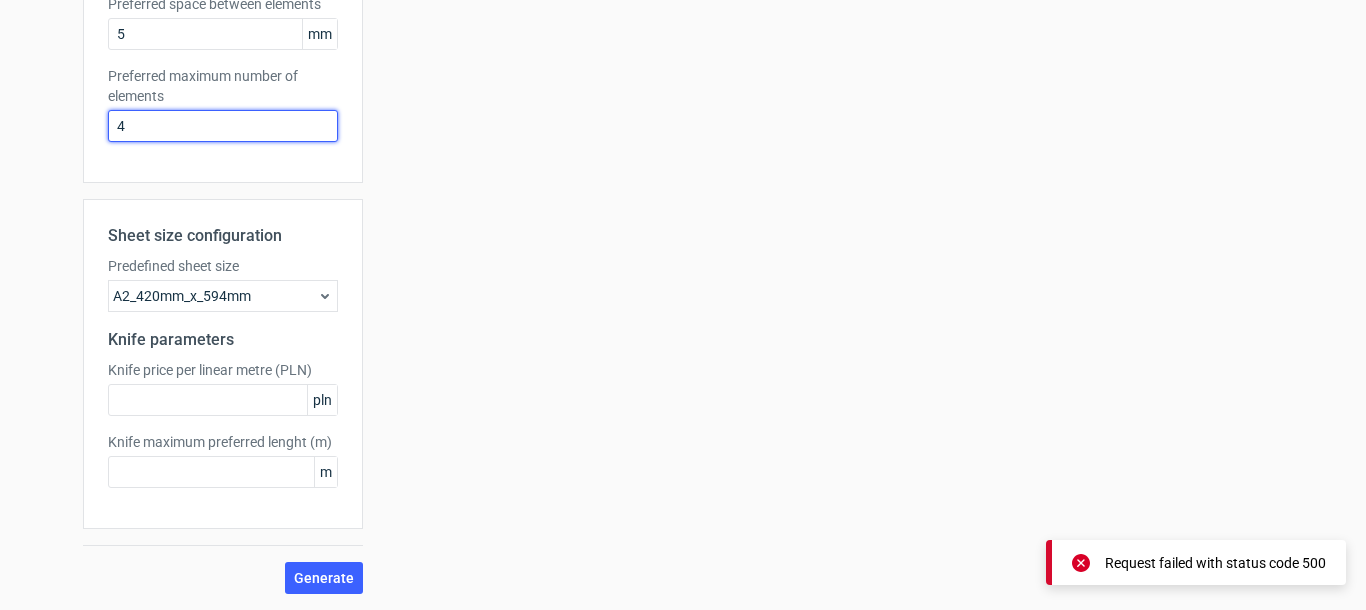 type on "48" 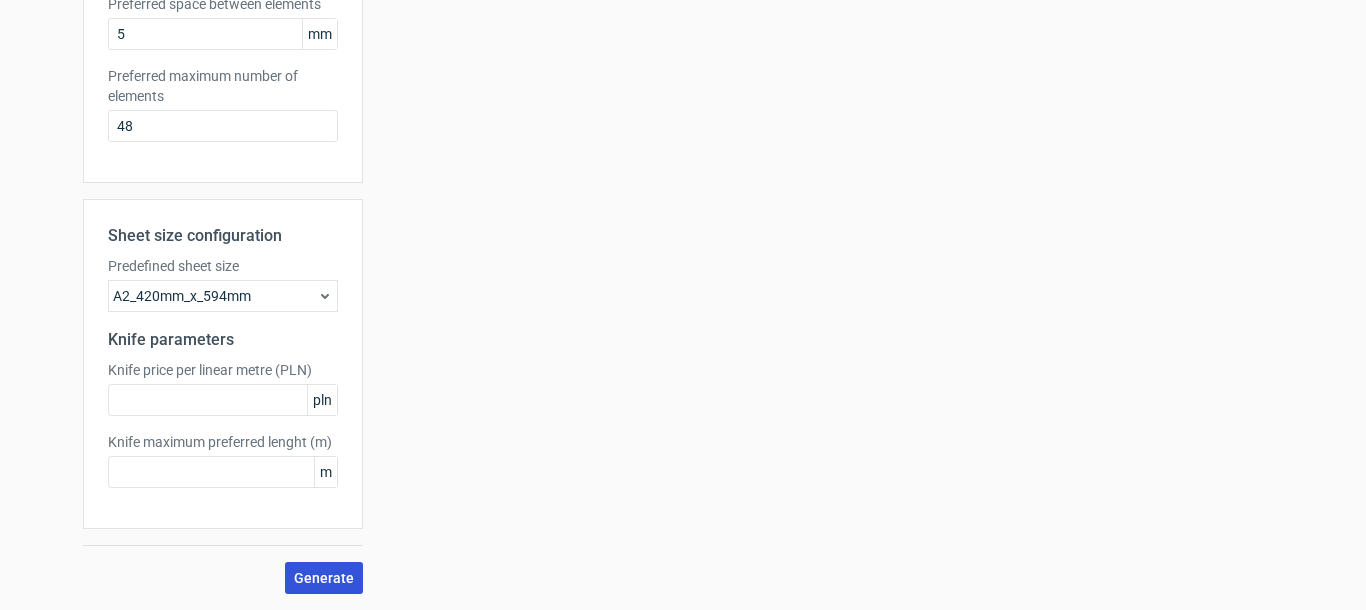 click on "Generate" at bounding box center [324, 578] 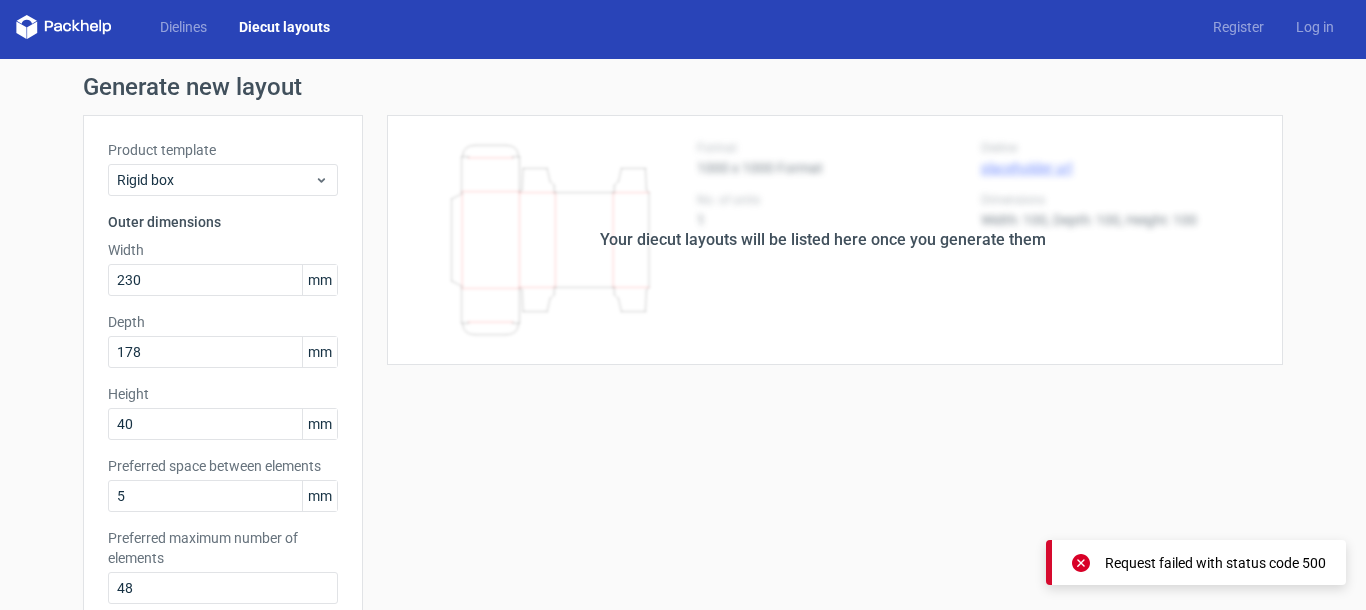 scroll, scrollTop: 0, scrollLeft: 0, axis: both 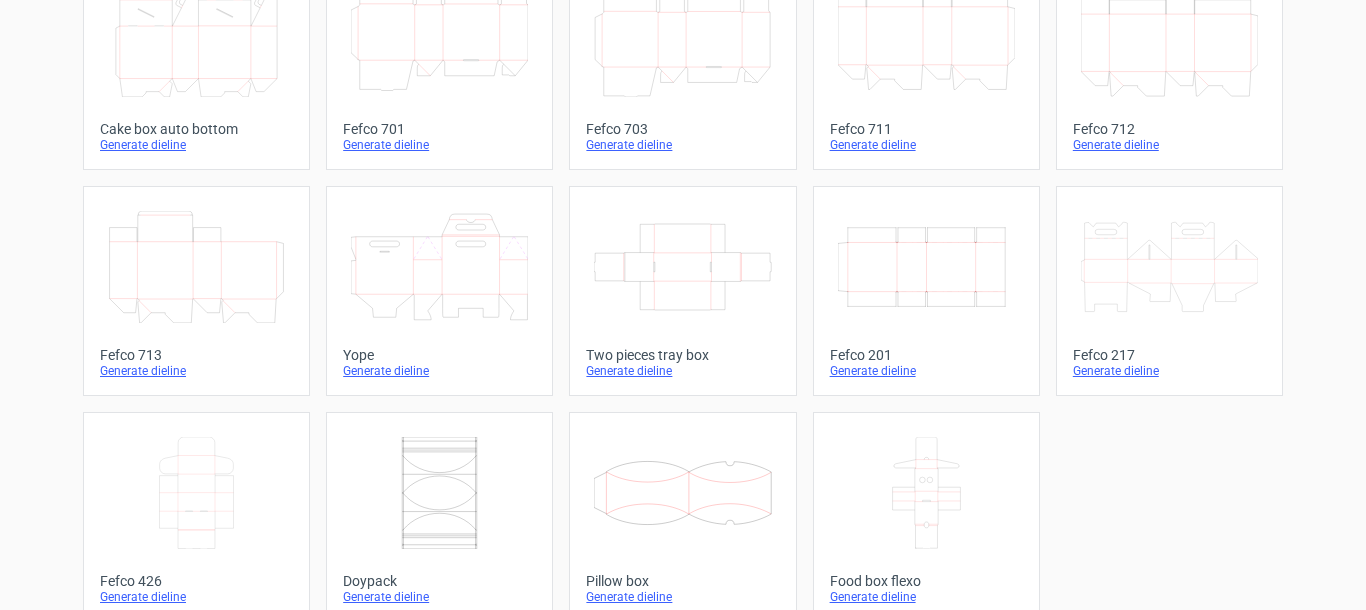 click 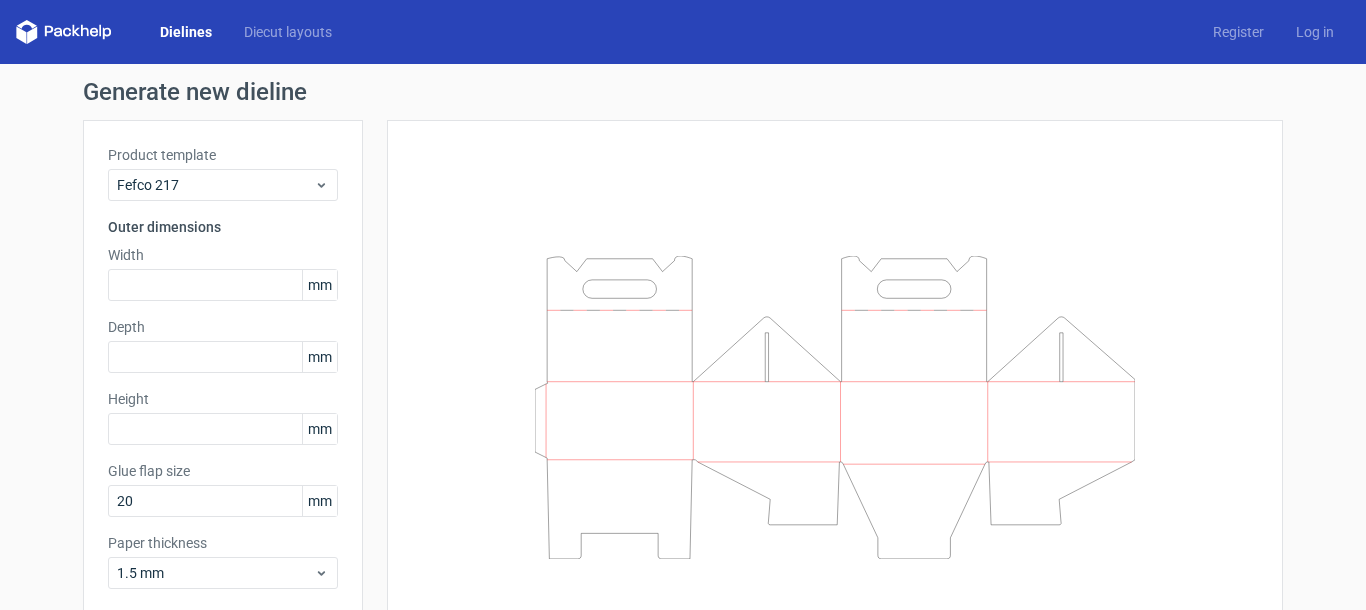 scroll, scrollTop: 101, scrollLeft: 0, axis: vertical 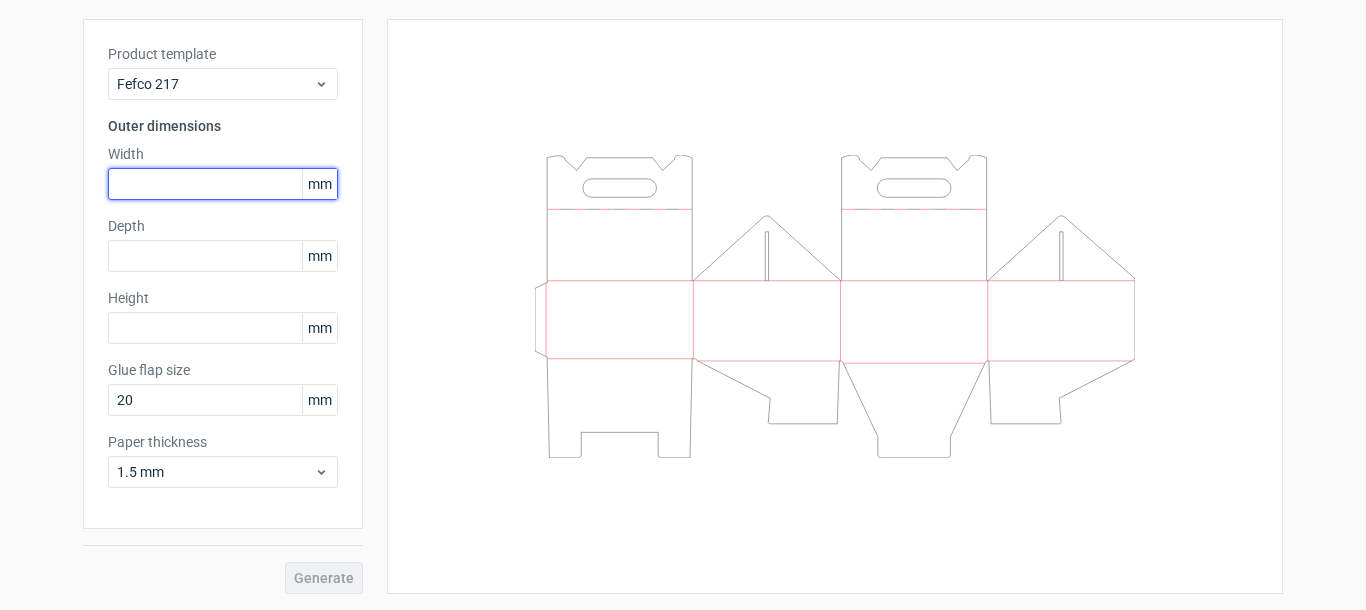 click at bounding box center (223, 184) 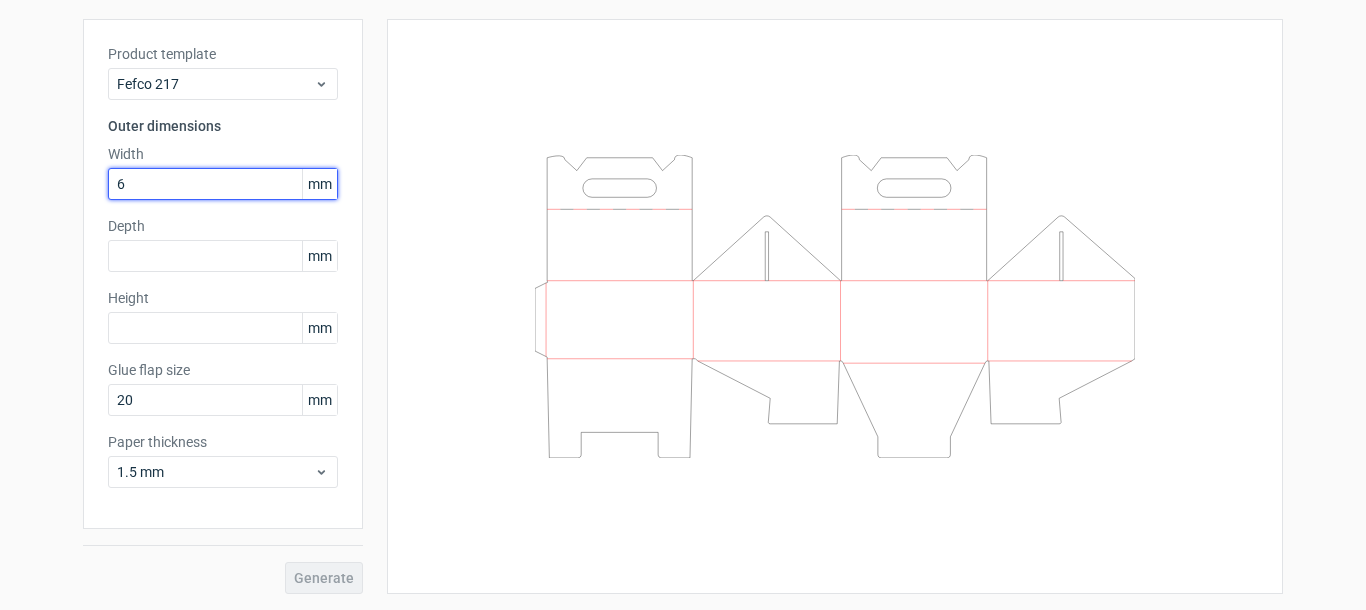 type on "60" 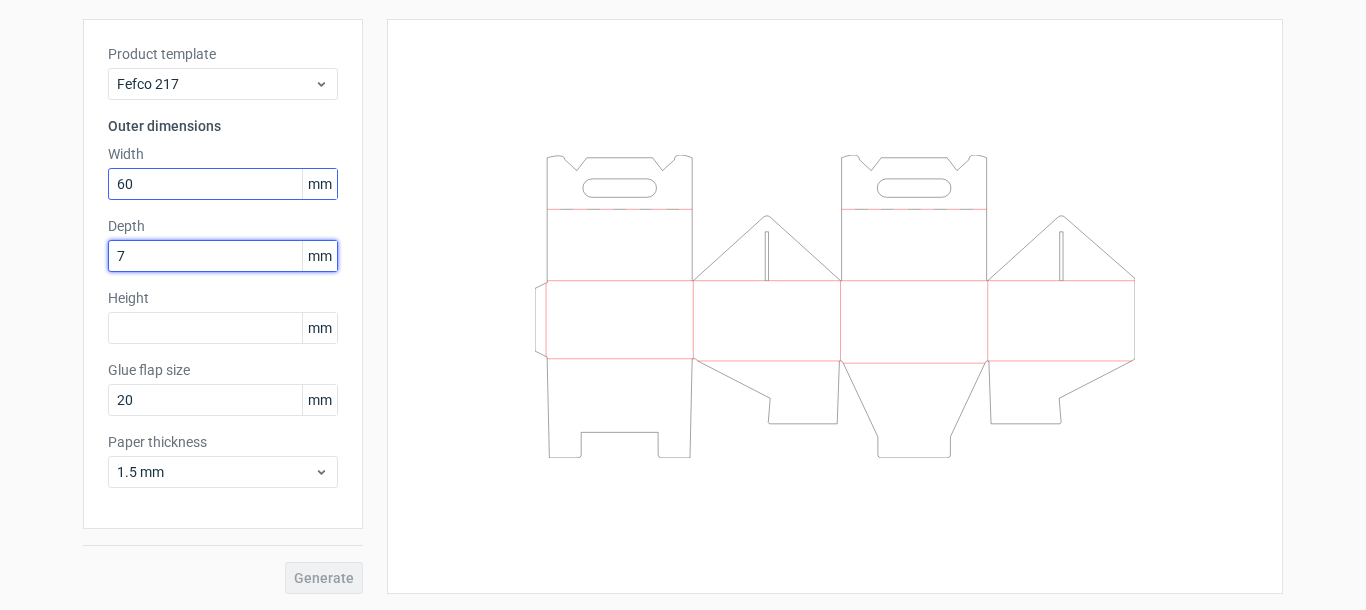 type on "70" 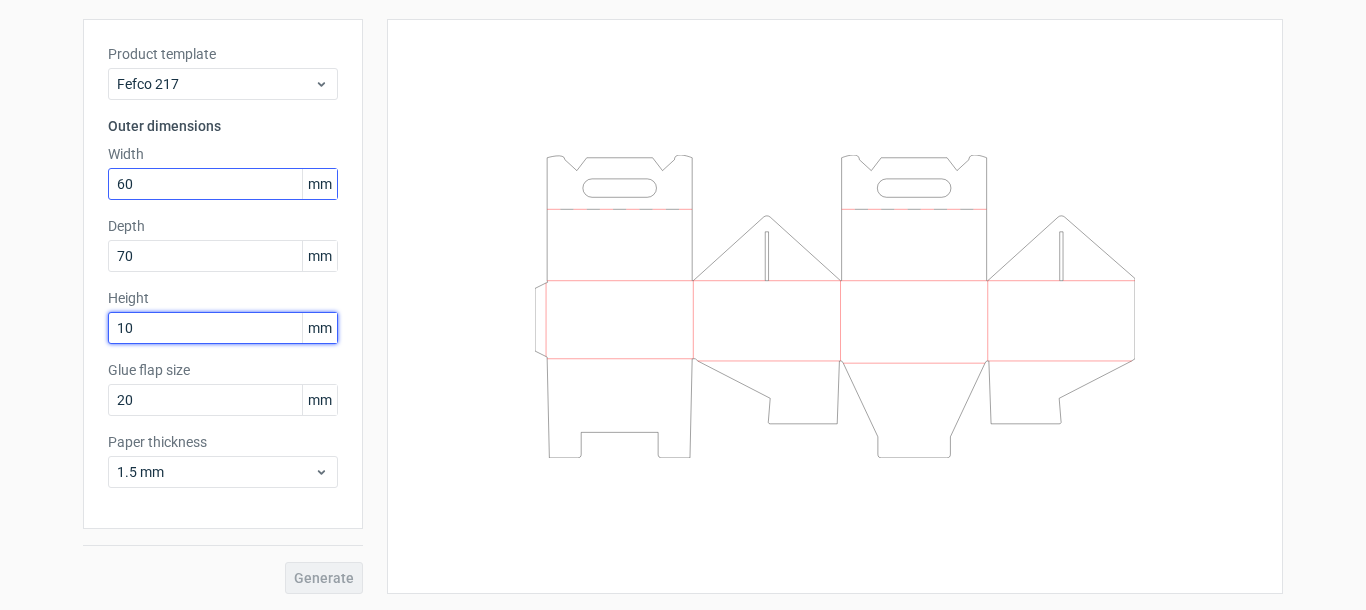 type on "100" 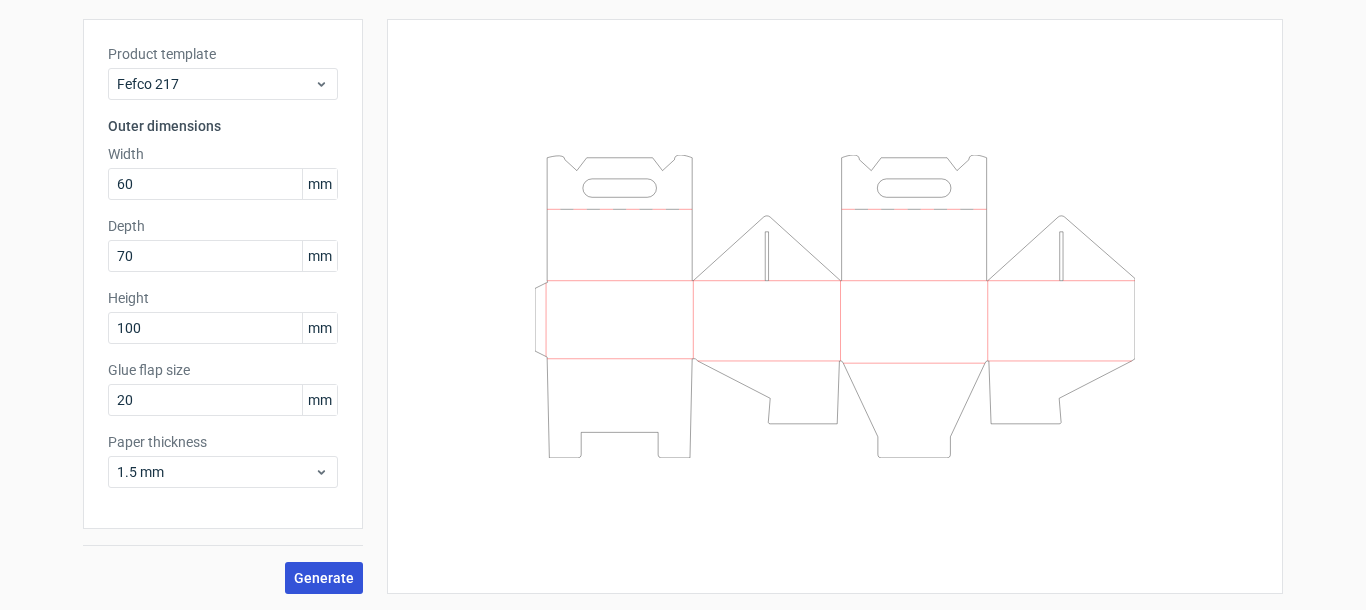 click on "Generate" at bounding box center (324, 578) 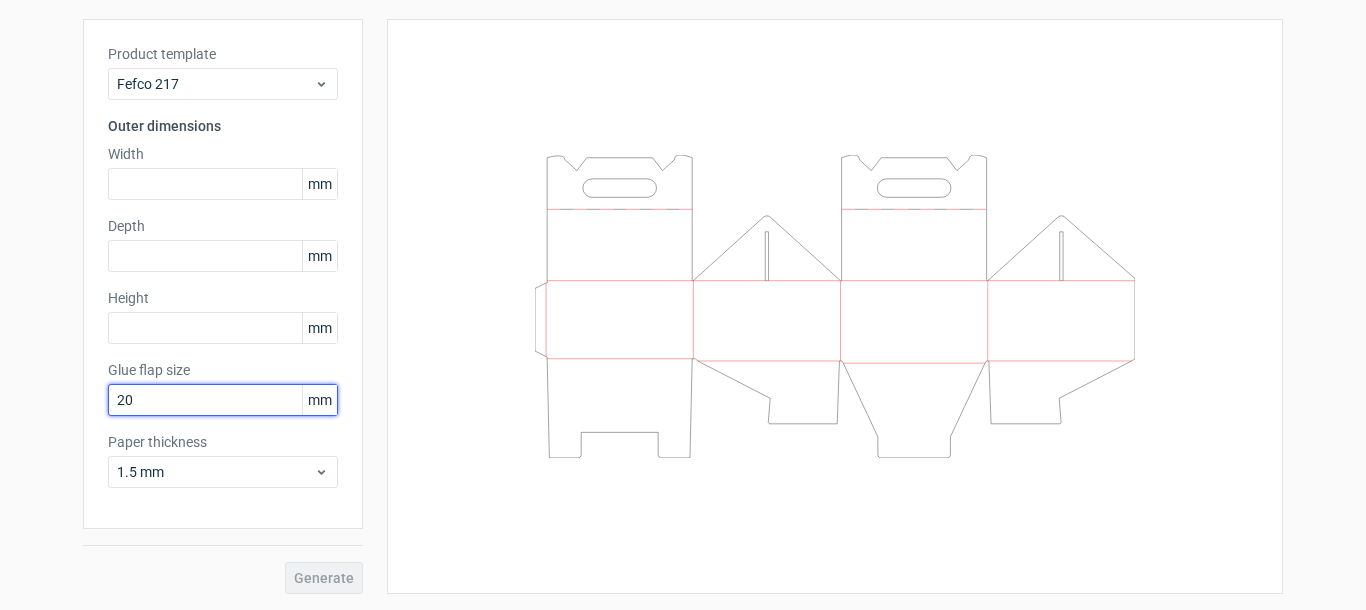drag, startPoint x: 219, startPoint y: 399, endPoint x: 0, endPoint y: 394, distance: 219.05707 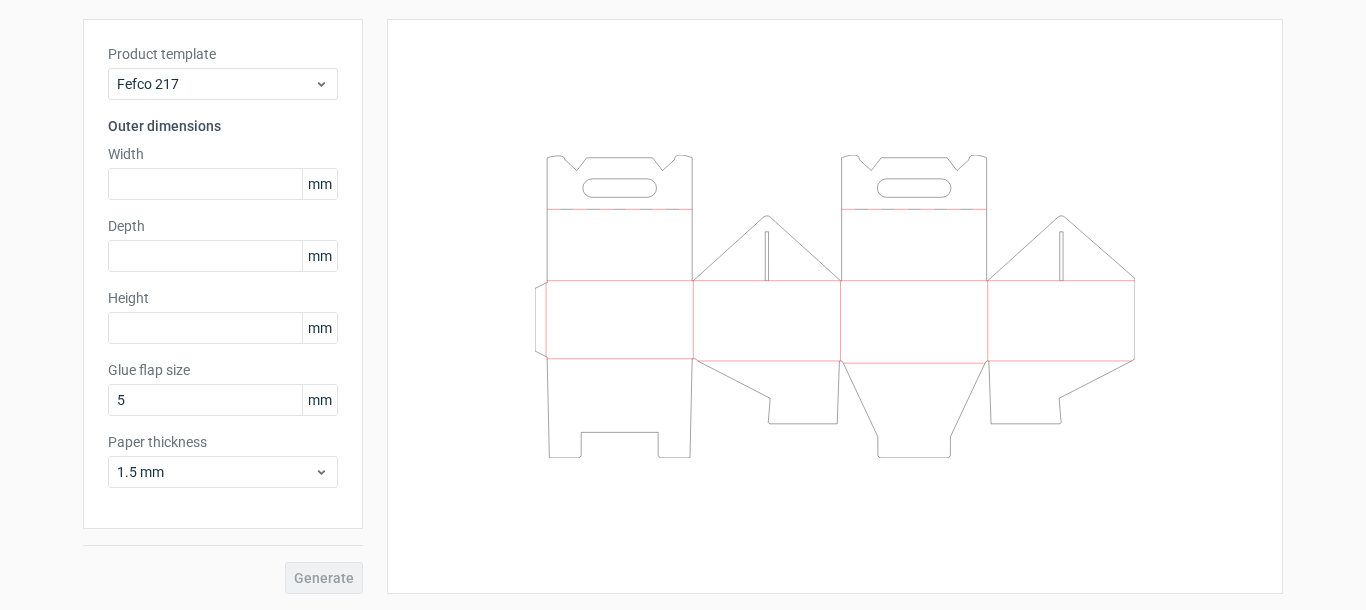 click on "Product template Fefco 217 Outer dimensions Width mm Depth mm Height mm Glue flap size 5 mm Paper thickness 1.5 mm" at bounding box center (223, 274) 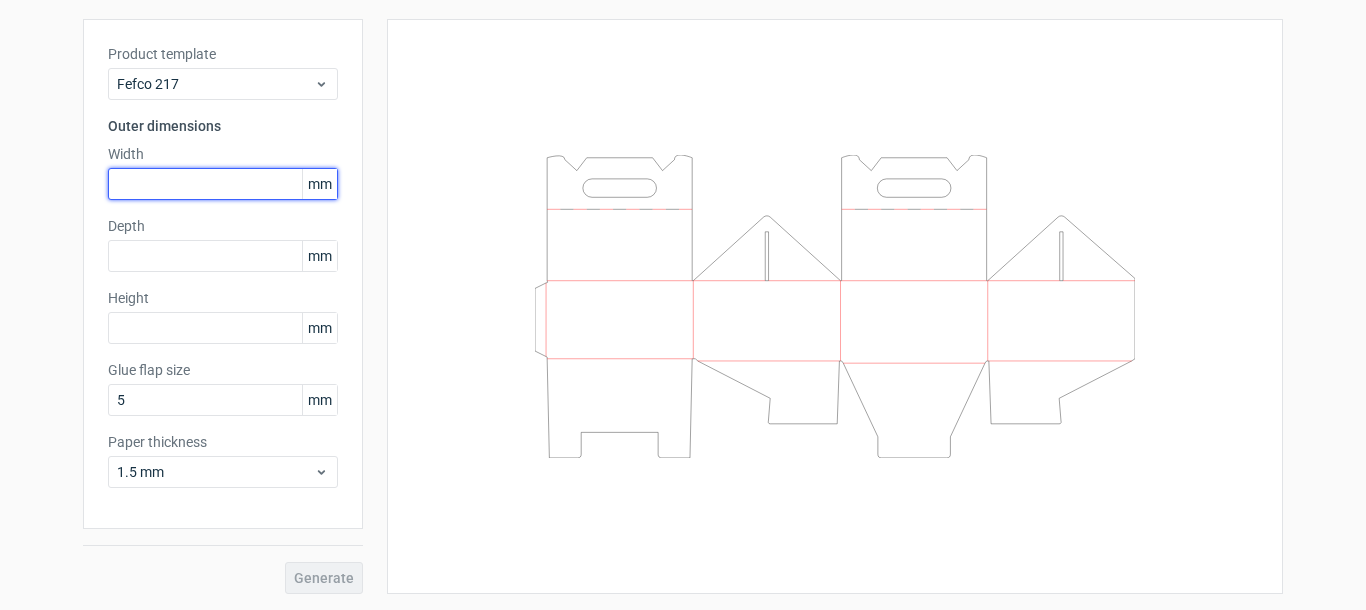 click at bounding box center [223, 184] 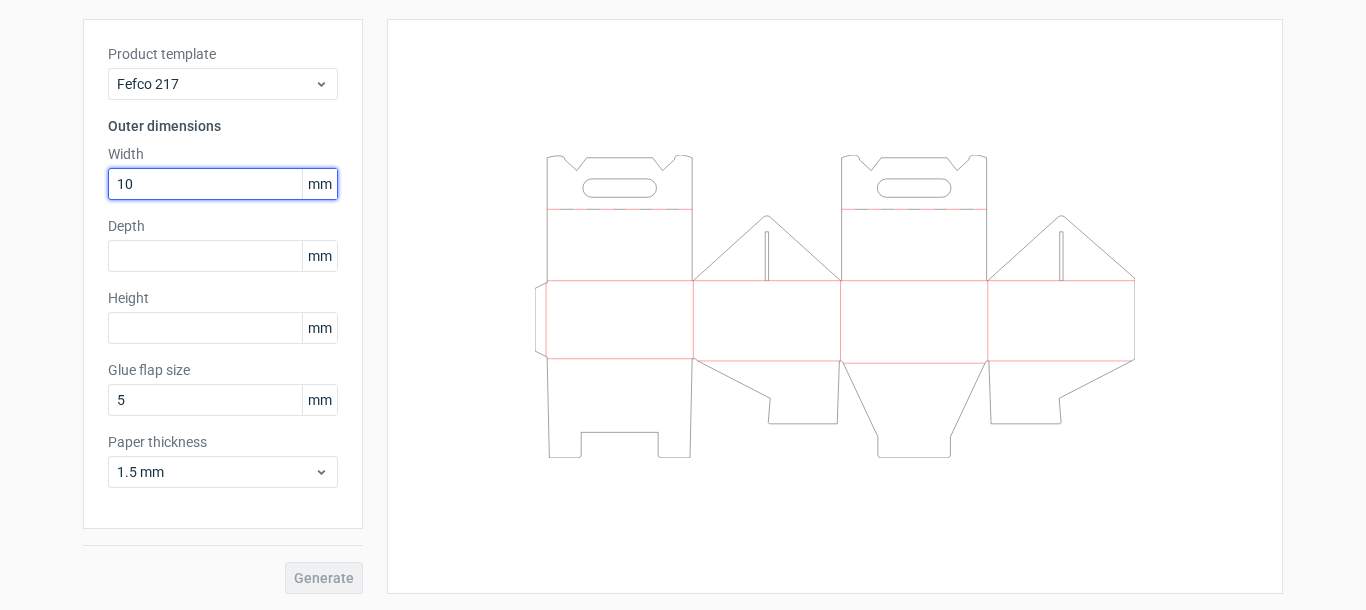 type on "100" 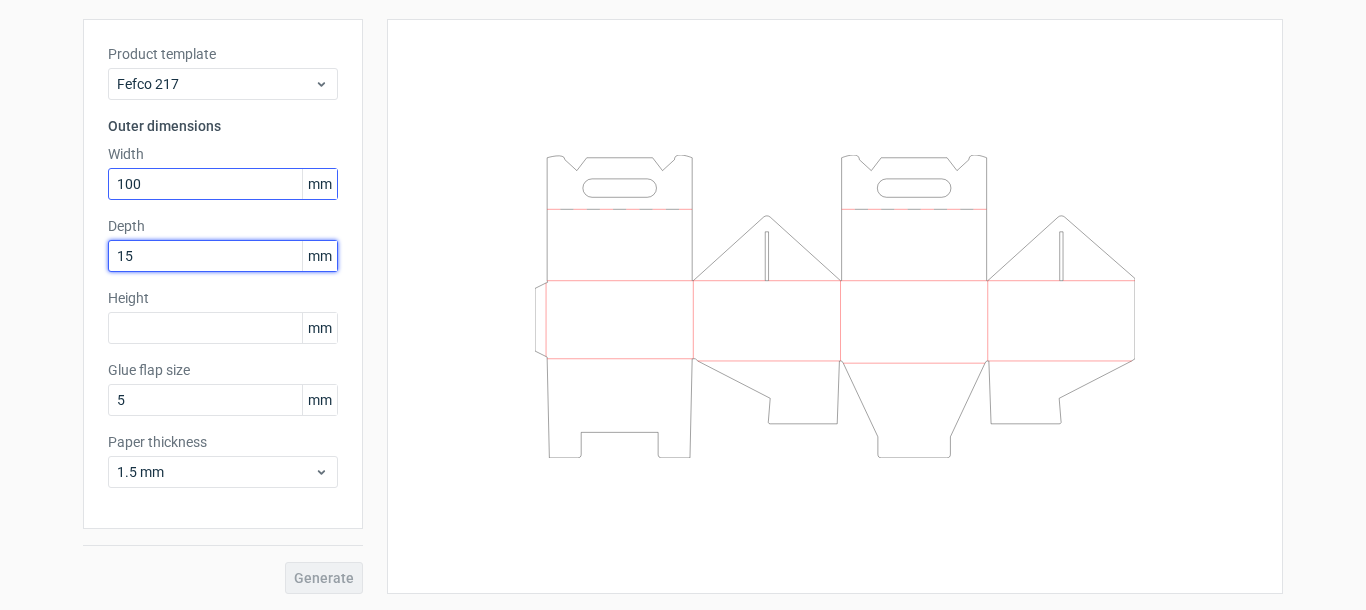 type on "150" 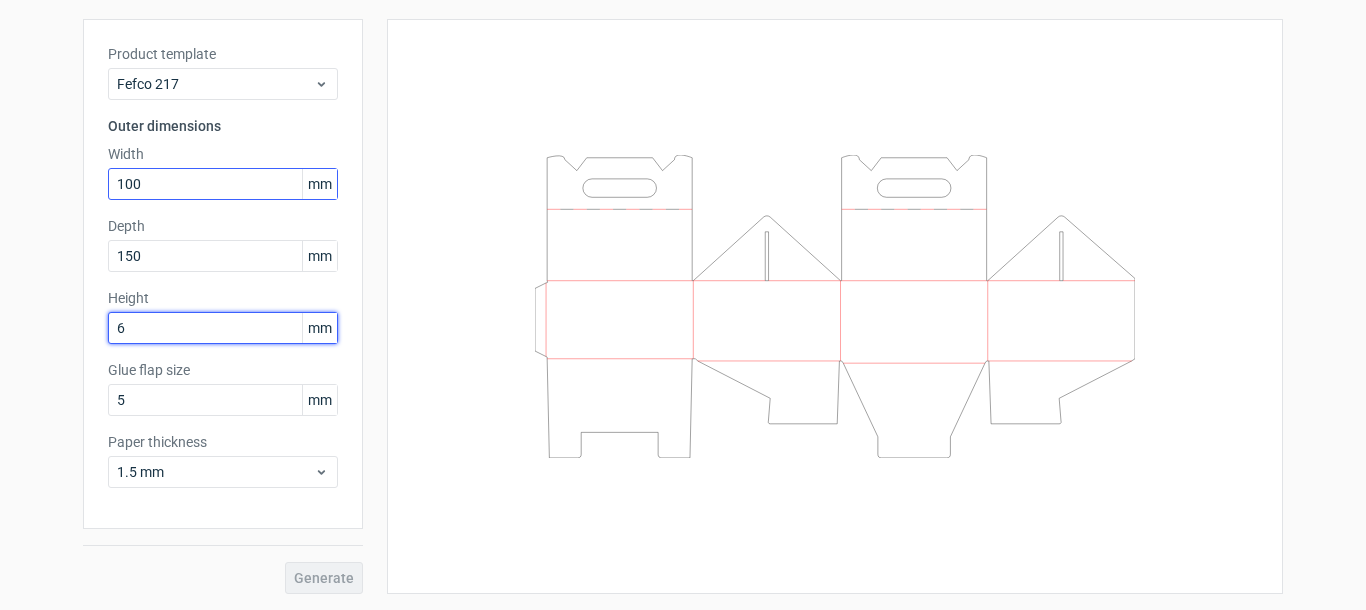 type on "60" 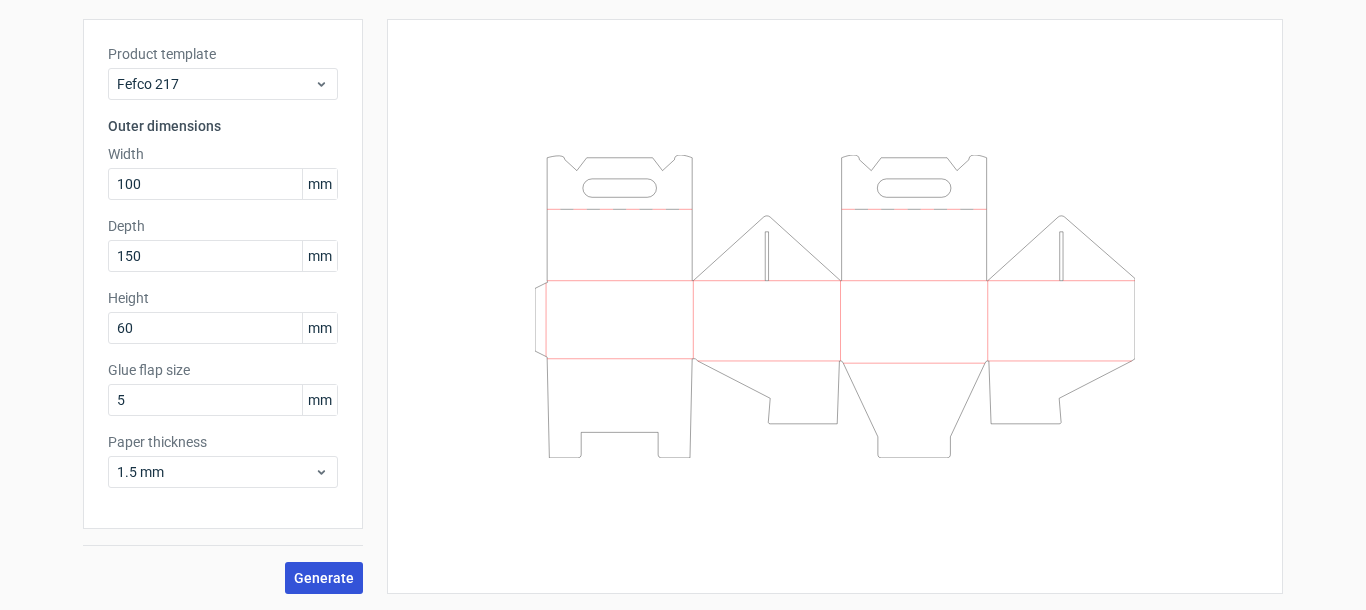 click on "Generate" at bounding box center (324, 578) 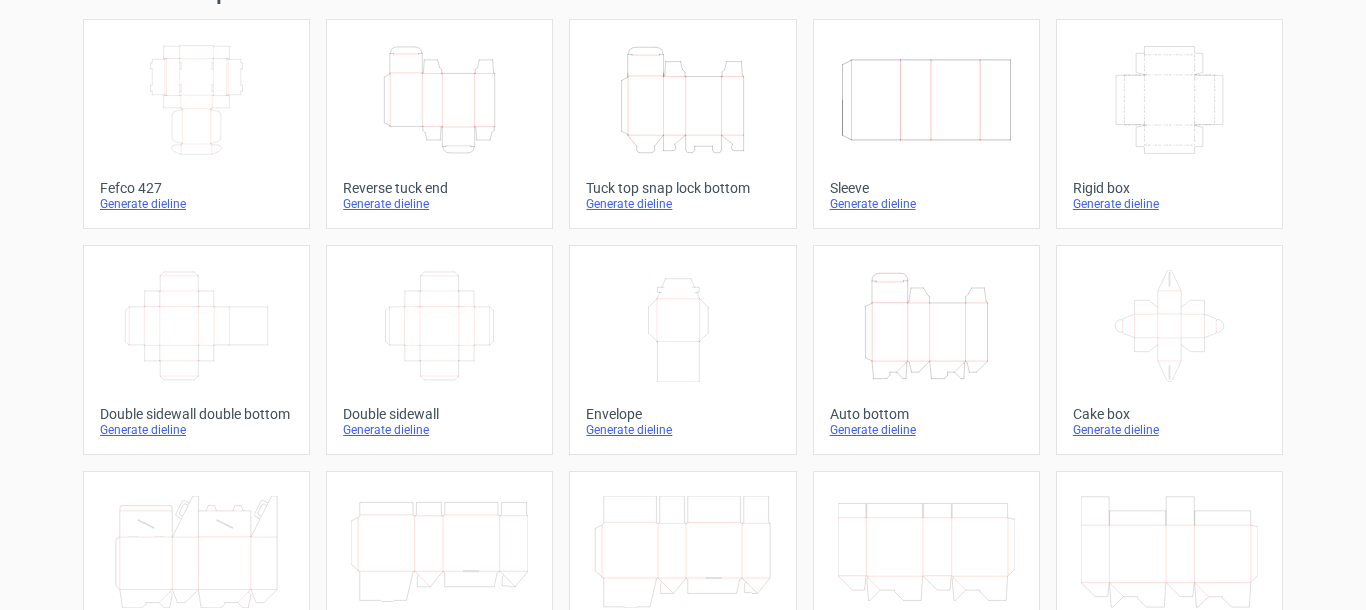 click on "Sleeve" at bounding box center [926, 188] 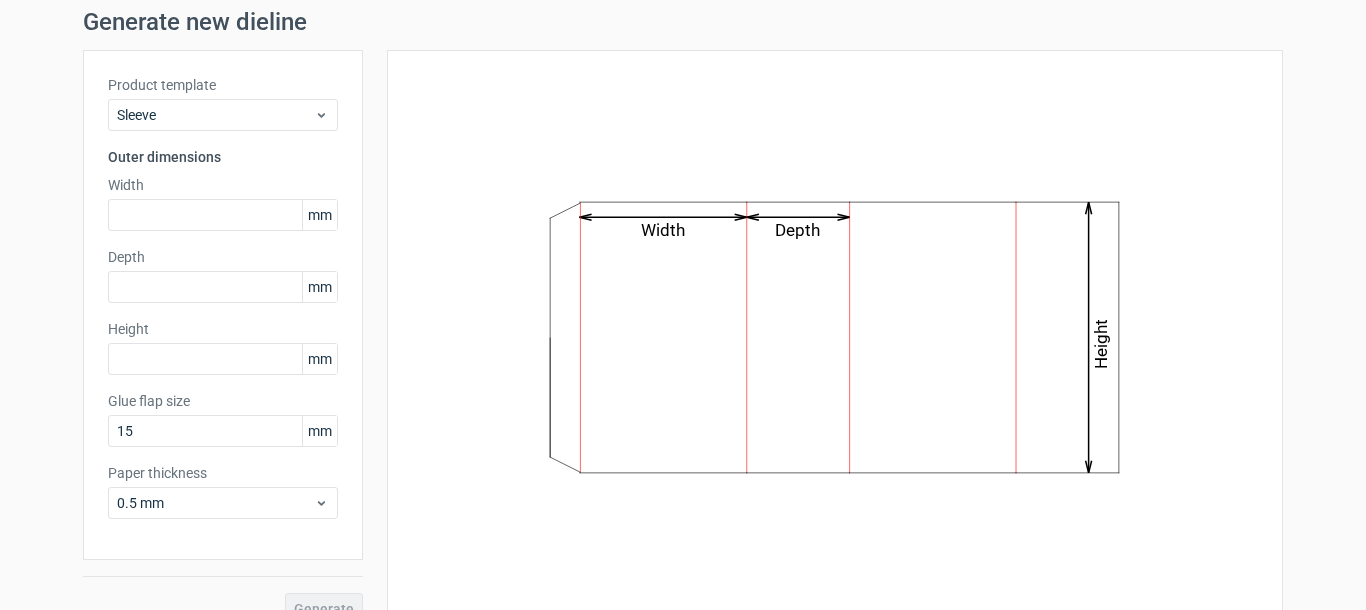 scroll, scrollTop: 101, scrollLeft: 0, axis: vertical 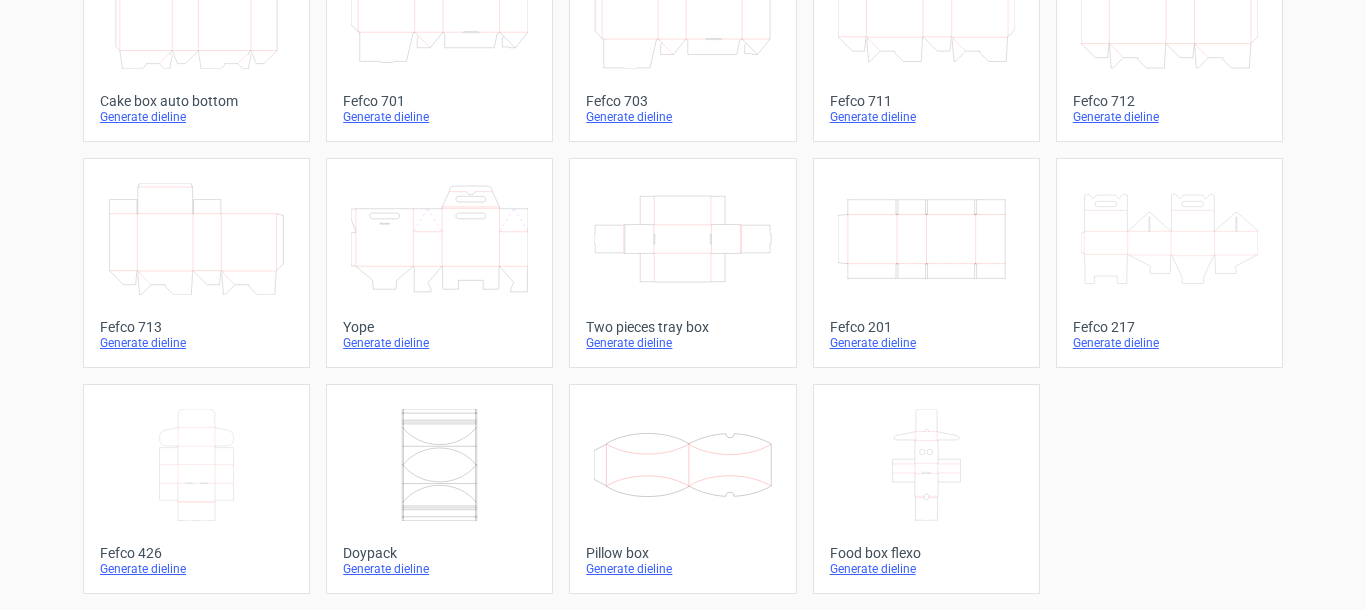 click on "Generate dieline" at bounding box center (926, 343) 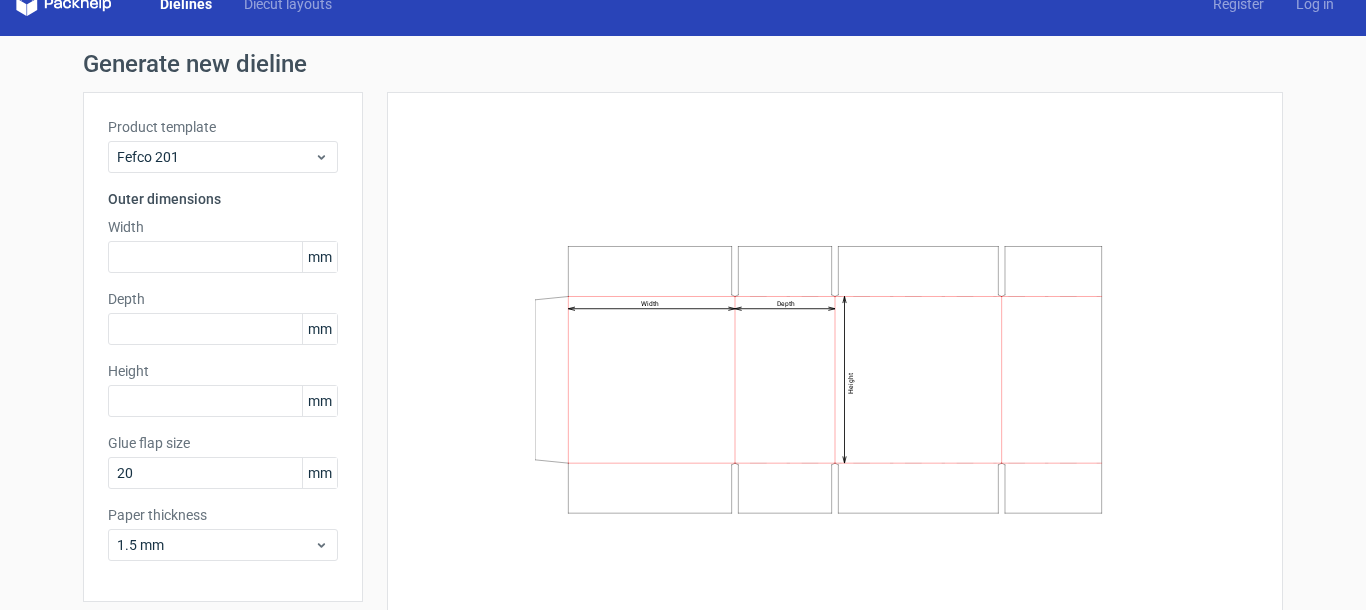 scroll, scrollTop: 0, scrollLeft: 0, axis: both 